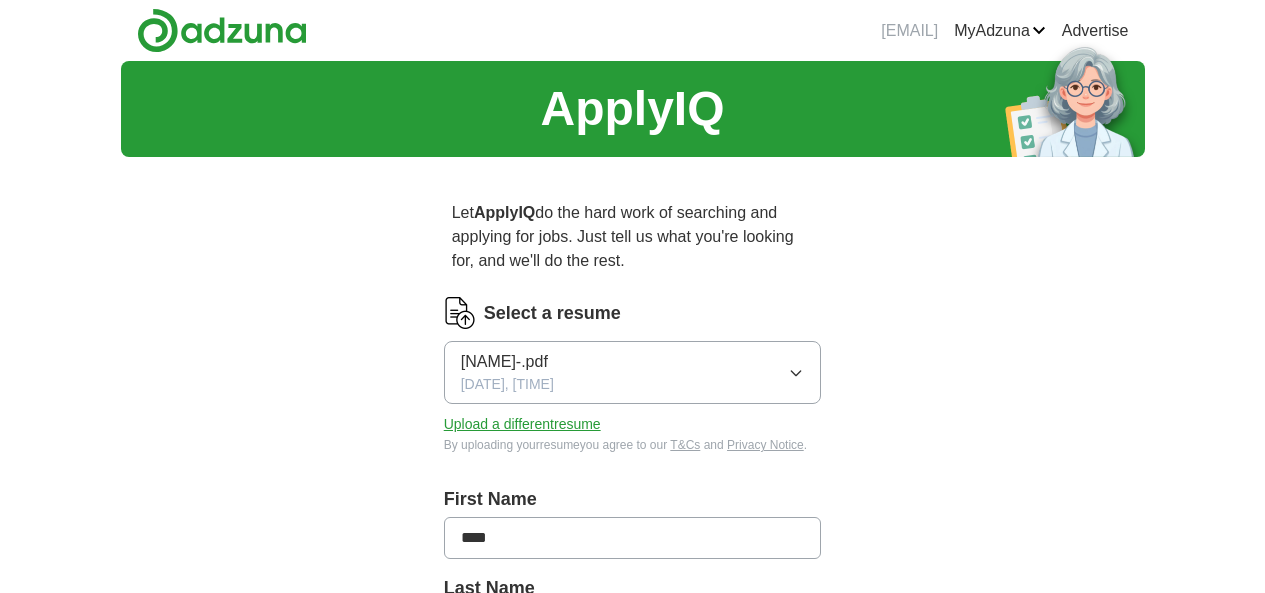 scroll, scrollTop: 0, scrollLeft: 0, axis: both 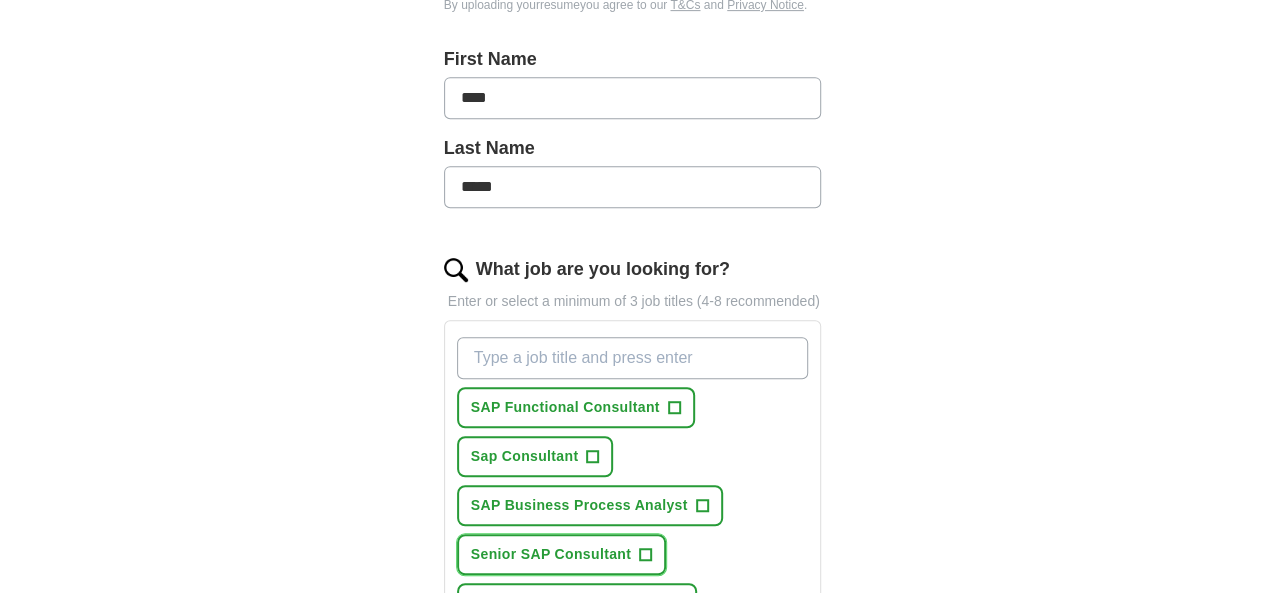click on "Senior SAP Consultant +" at bounding box center (561, 554) 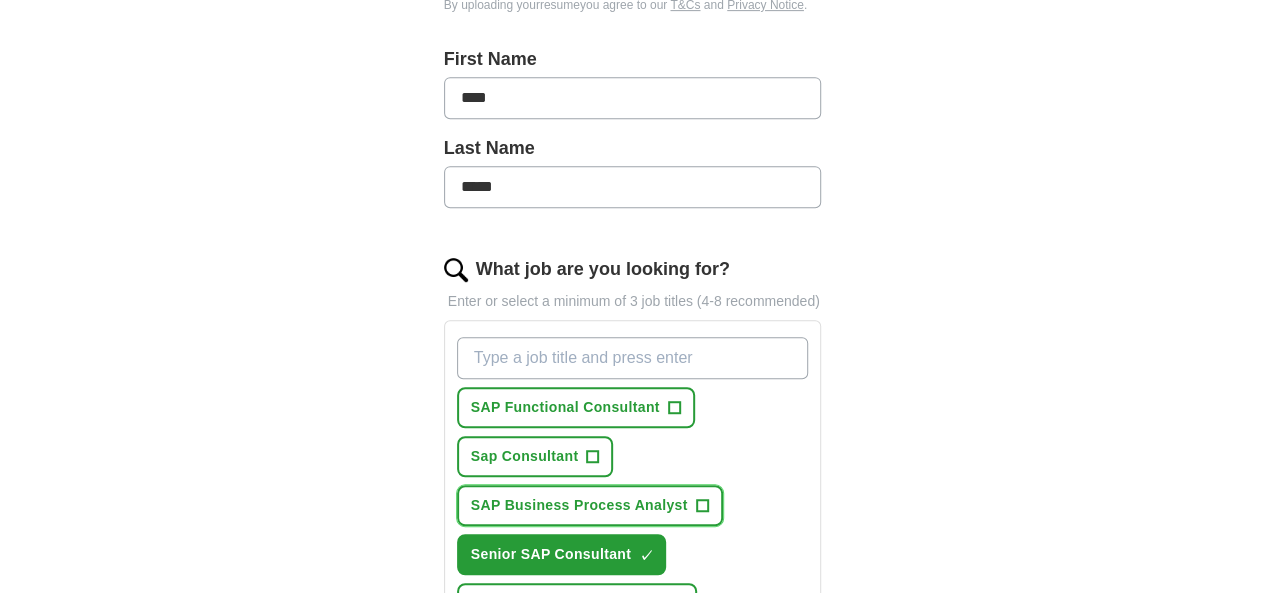 click on "SAP Business Process Analyst" at bounding box center (579, 505) 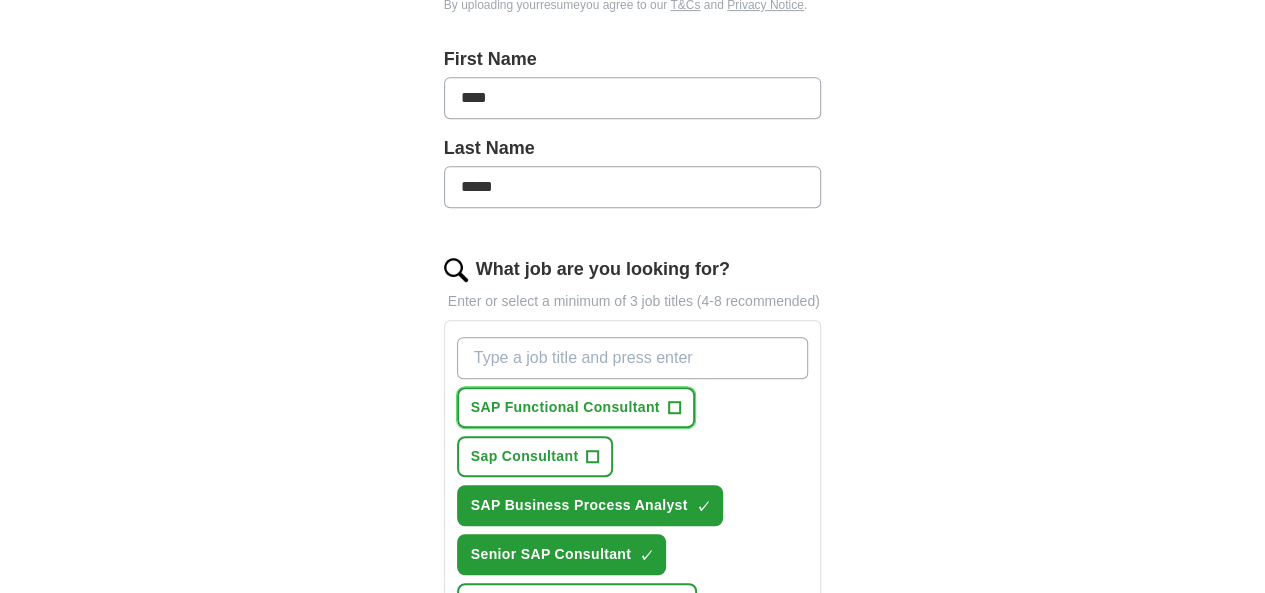 click on "SAP Functional Consultant" at bounding box center (565, 407) 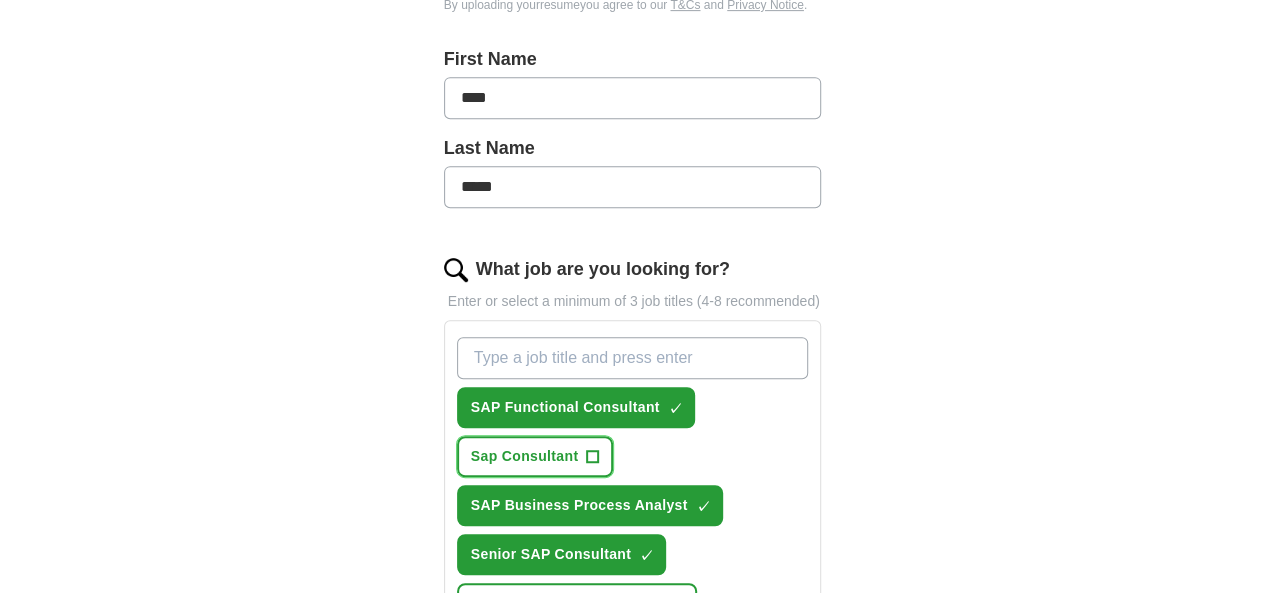 click on "Sap Consultant" at bounding box center [525, 456] 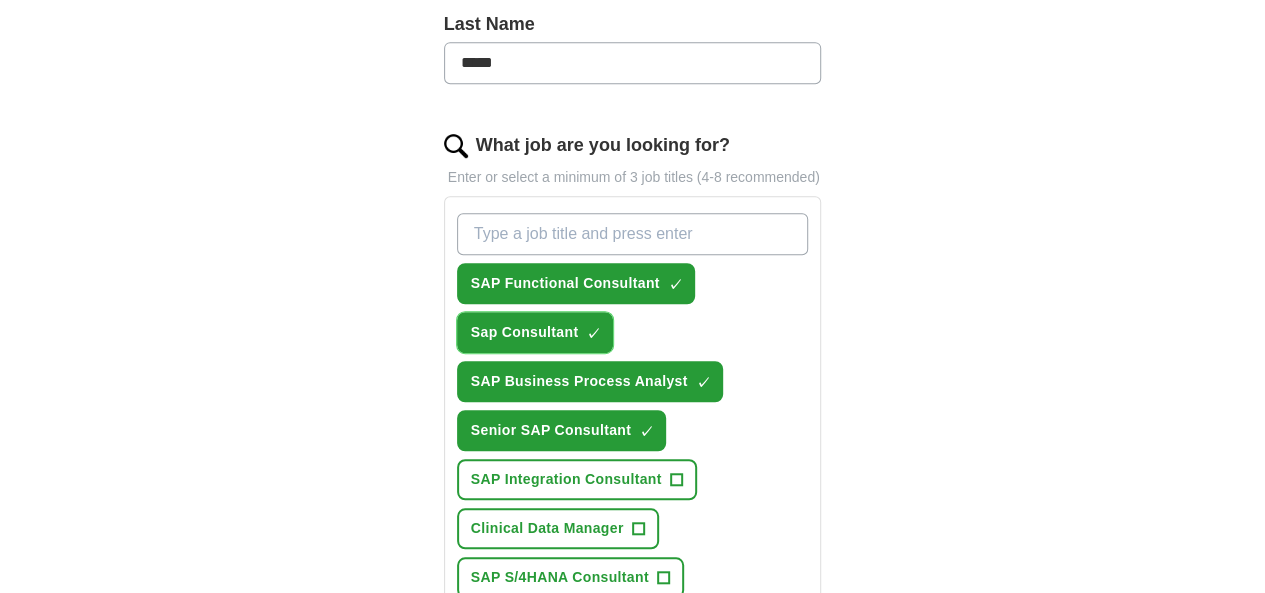 scroll, scrollTop: 620, scrollLeft: 0, axis: vertical 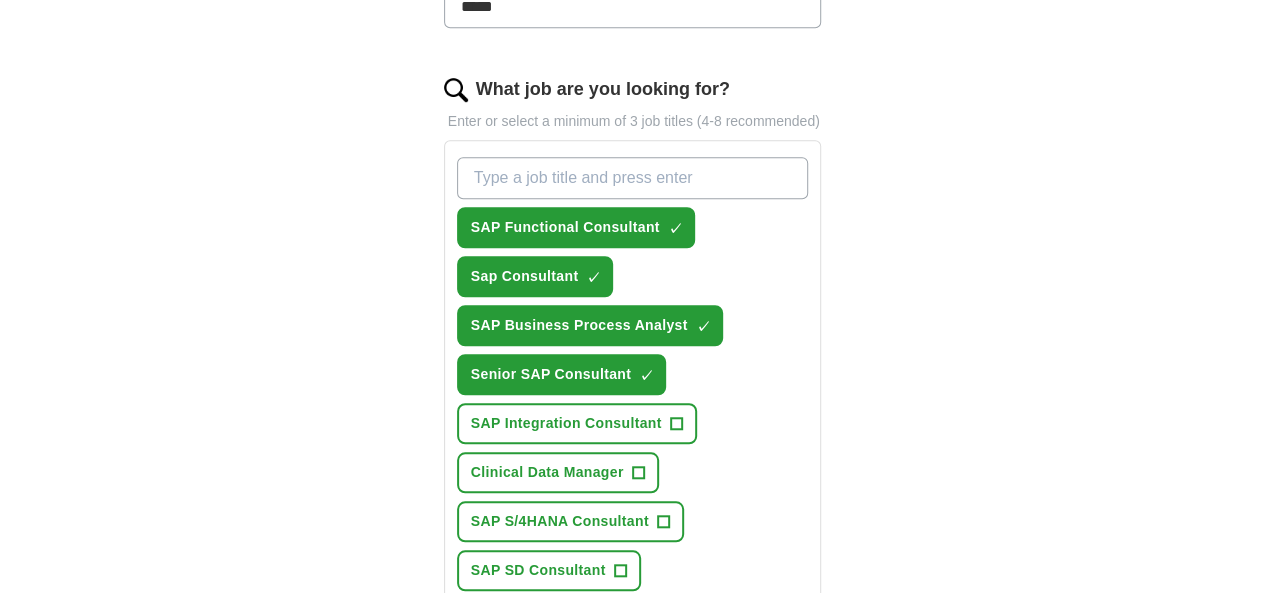 click on "SAP MM Consultant" at bounding box center (540, 668) 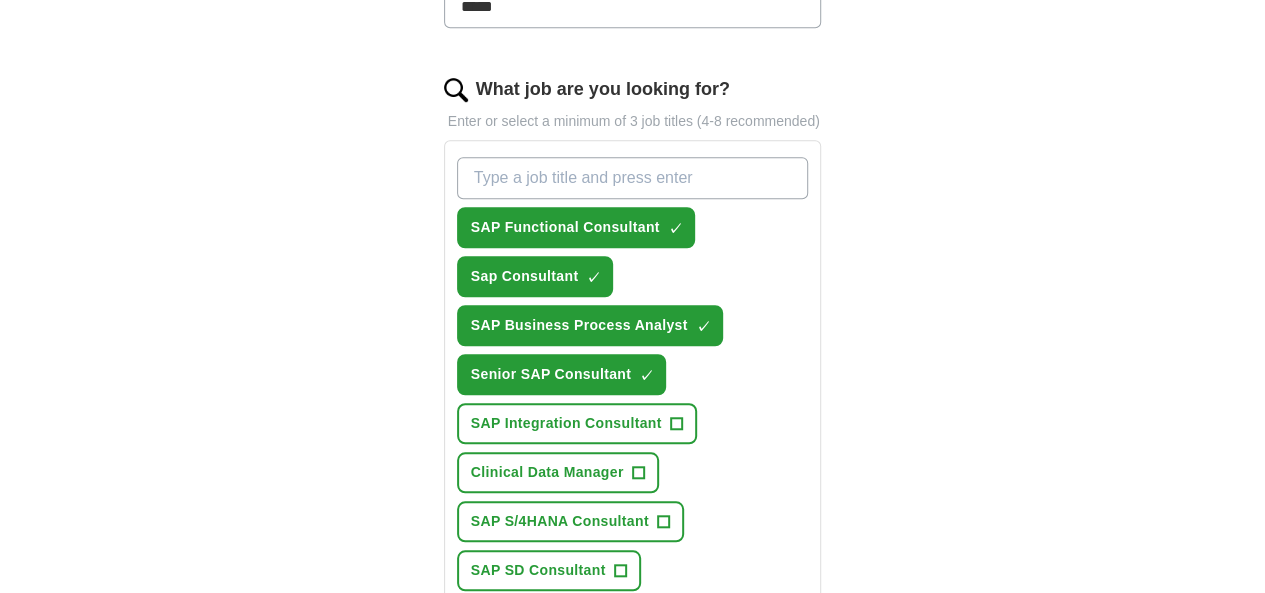 click on "SAP Solution Architect" at bounding box center (551, 717) 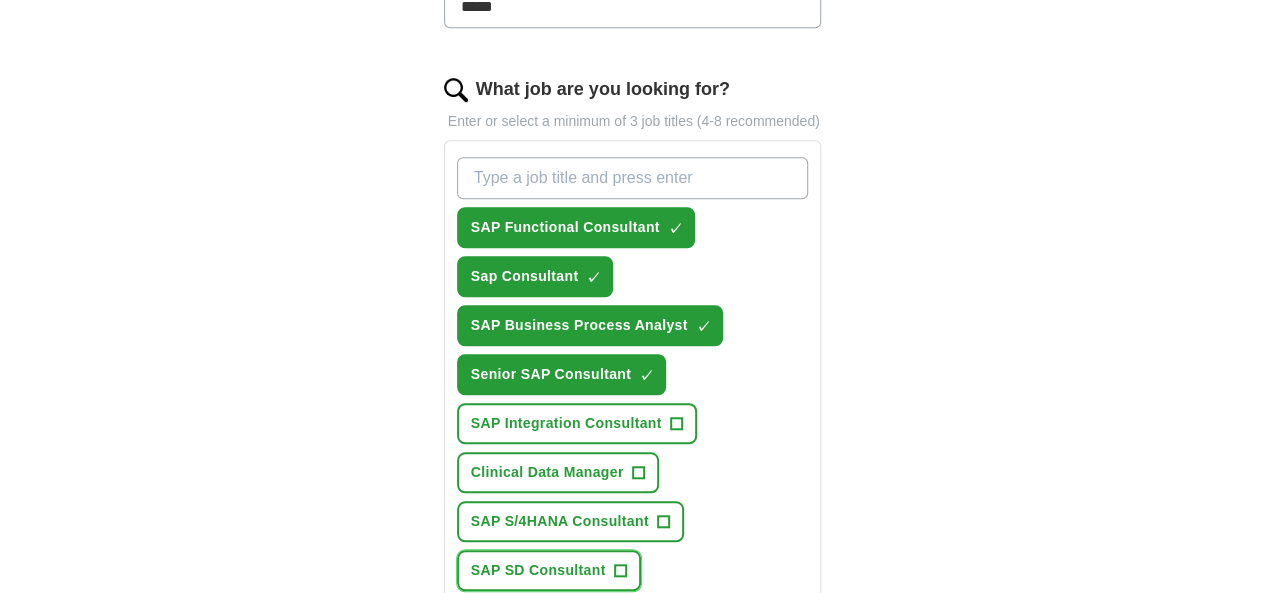 click on "SAP SD Consultant" at bounding box center (538, 570) 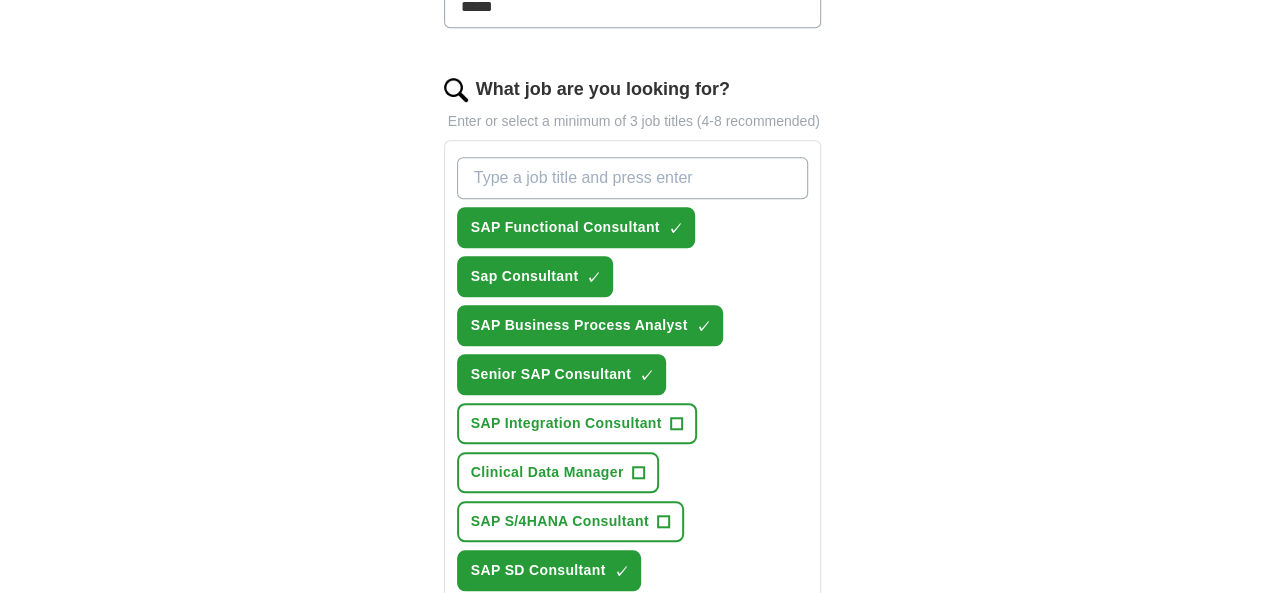 click on "What job are you looking for?" at bounding box center (633, 178) 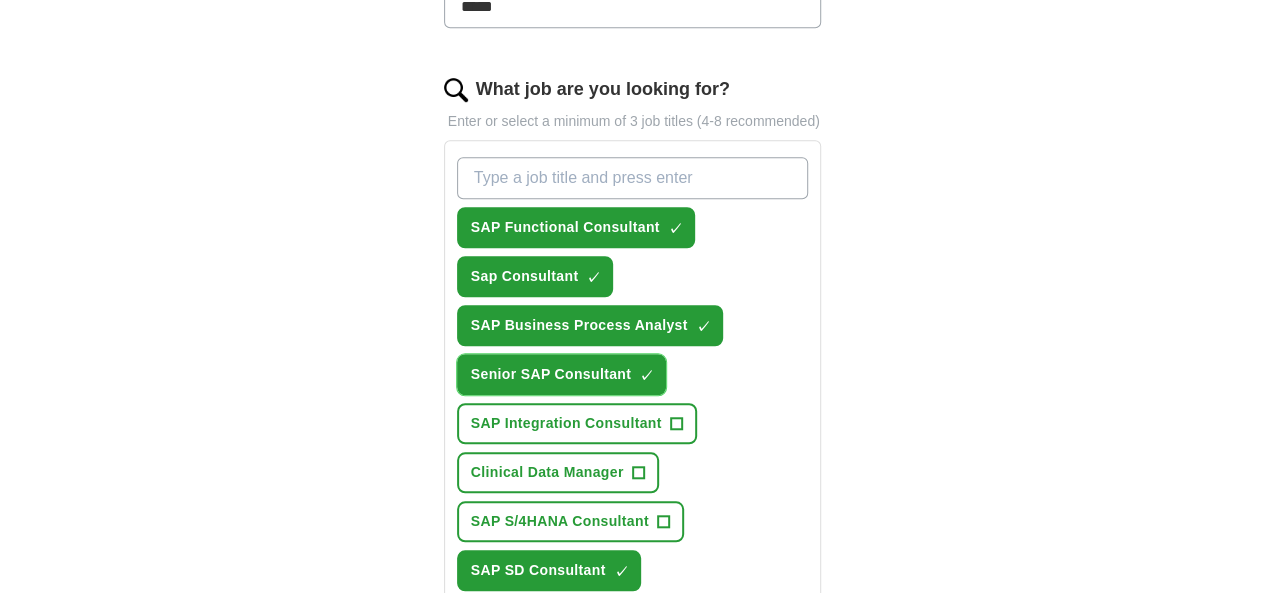 drag, startPoint x: 566, startPoint y: 295, endPoint x: 456, endPoint y: 292, distance: 110.0409 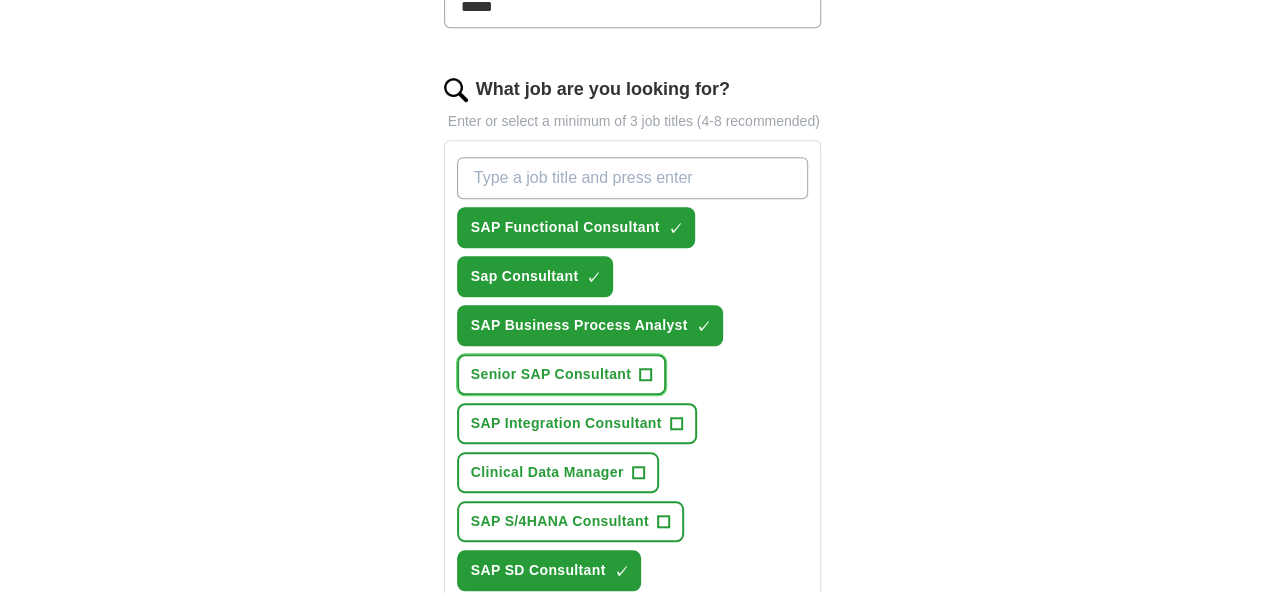 click on "Senior SAP Consultant" at bounding box center (551, 374) 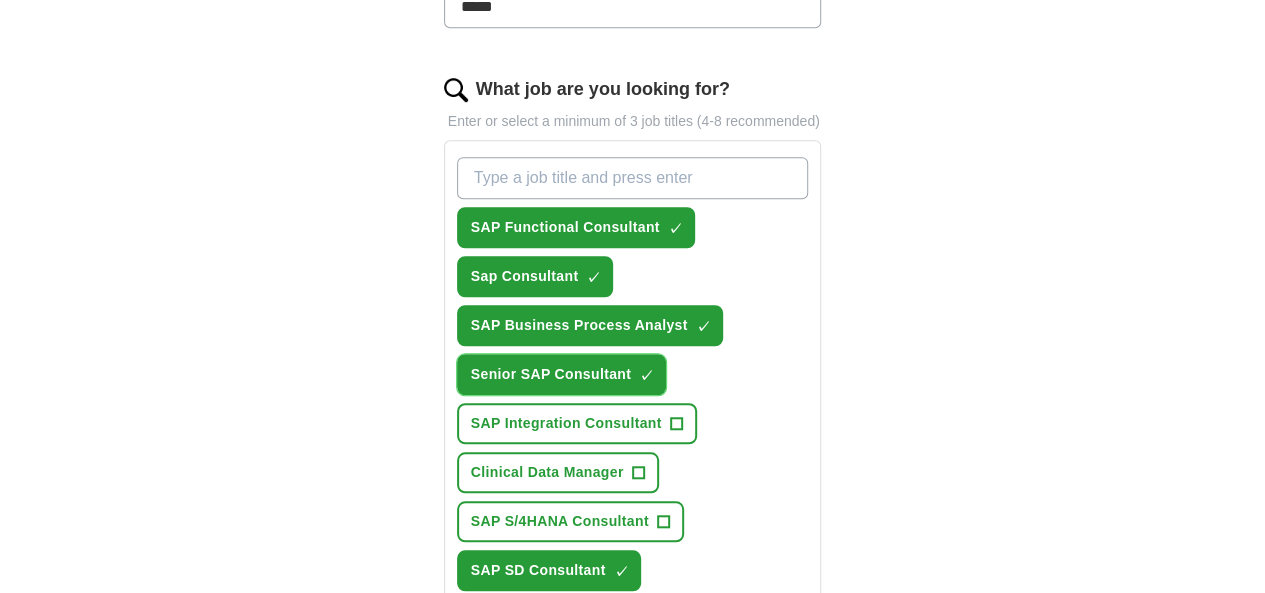 click on "Senior SAP Consultant" at bounding box center [551, 374] 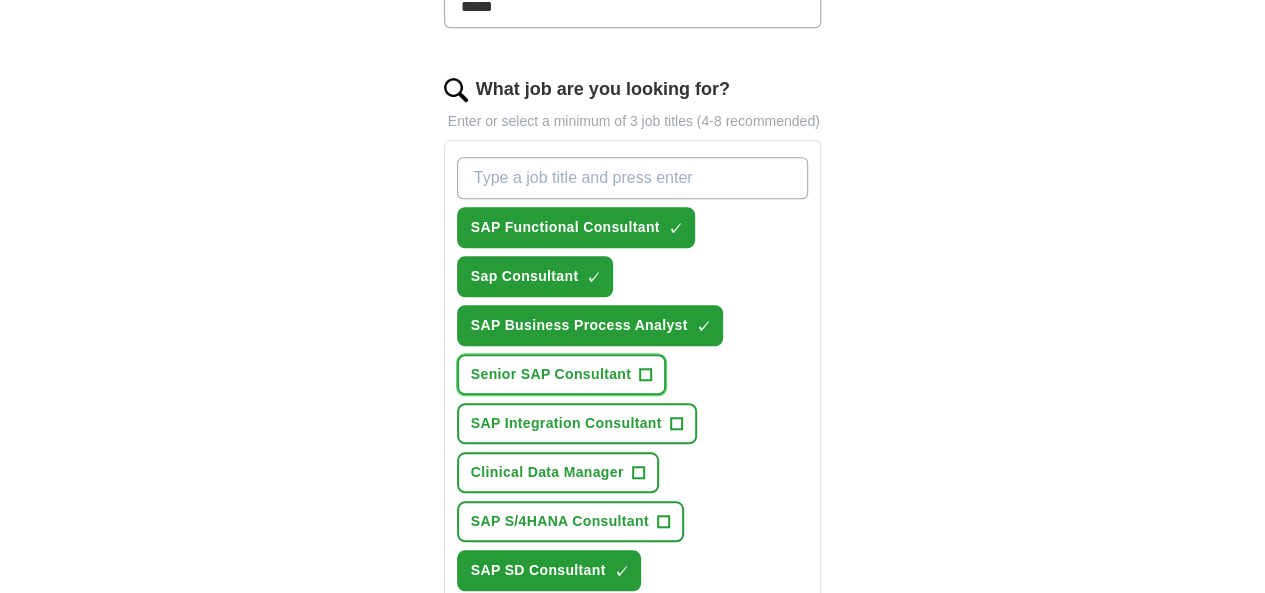 click on "Senior SAP Consultant" at bounding box center [551, 374] 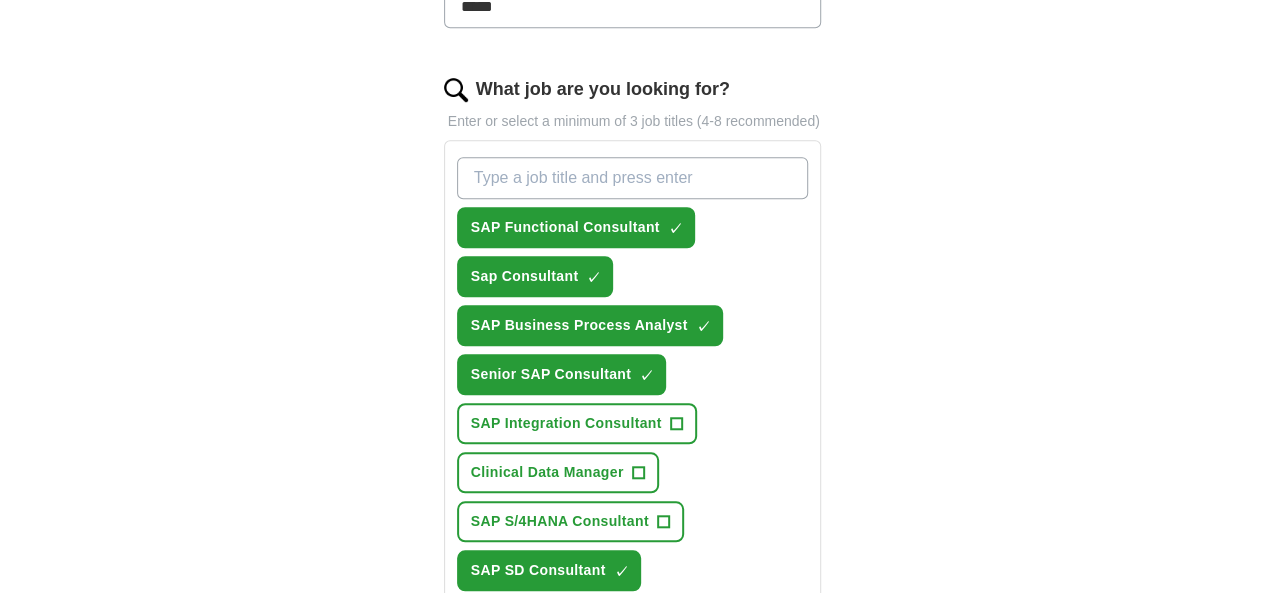 click on "What job are you looking for?" at bounding box center (633, 178) 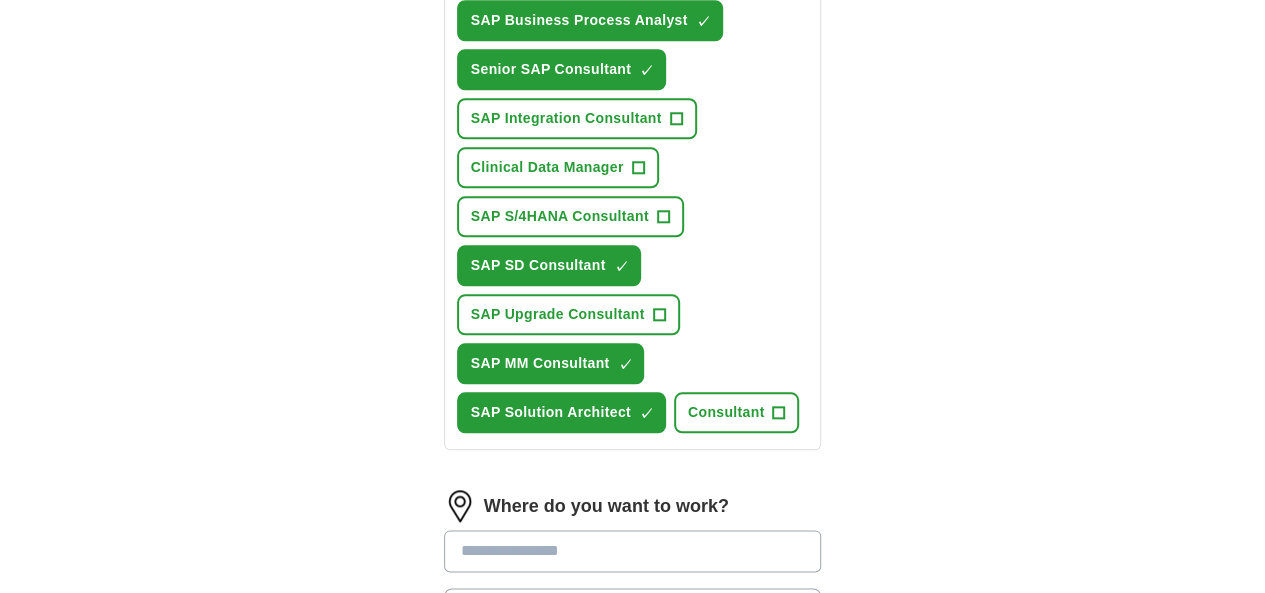 scroll, scrollTop: 926, scrollLeft: 0, axis: vertical 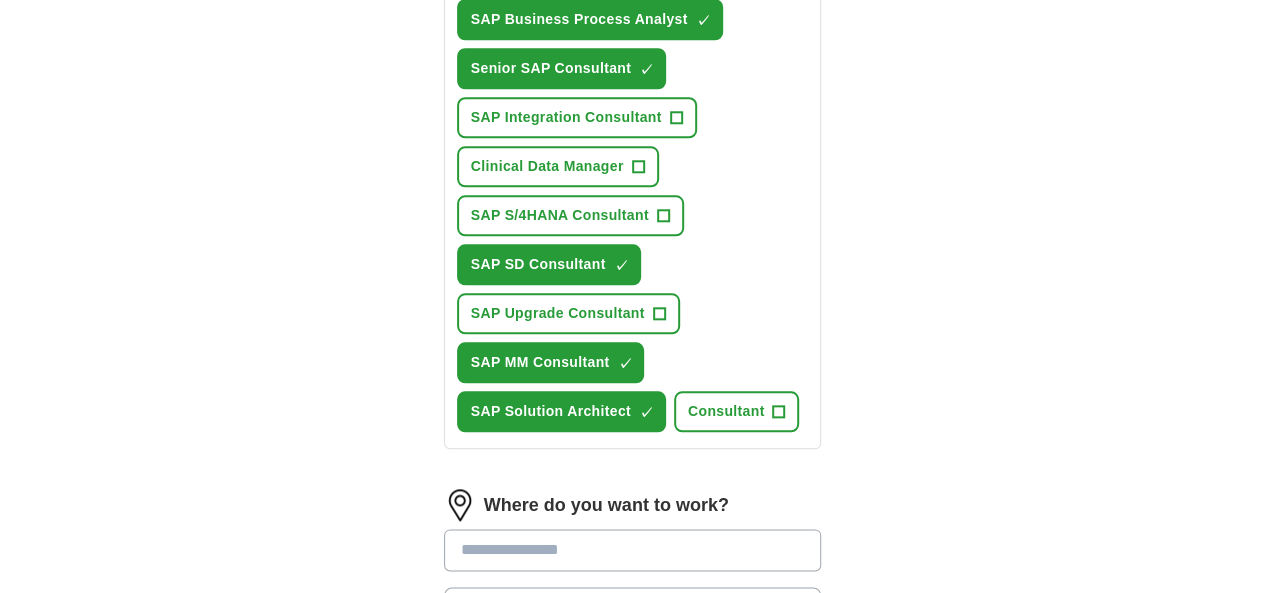 type on "Senior SAP Consultant" 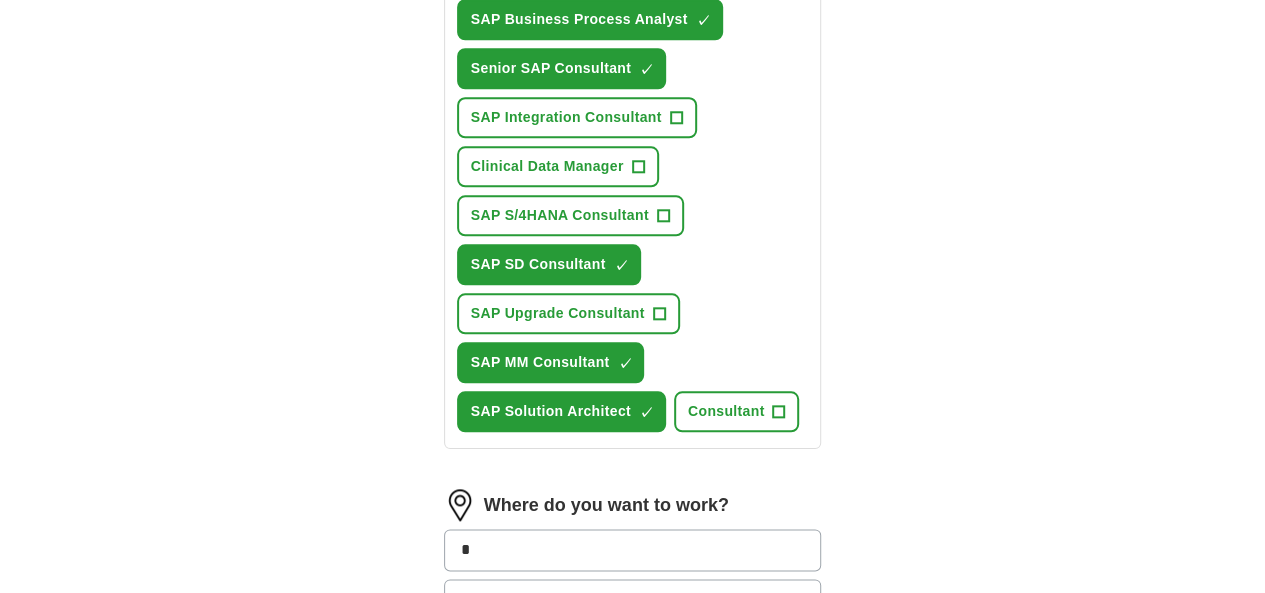 type on "*" 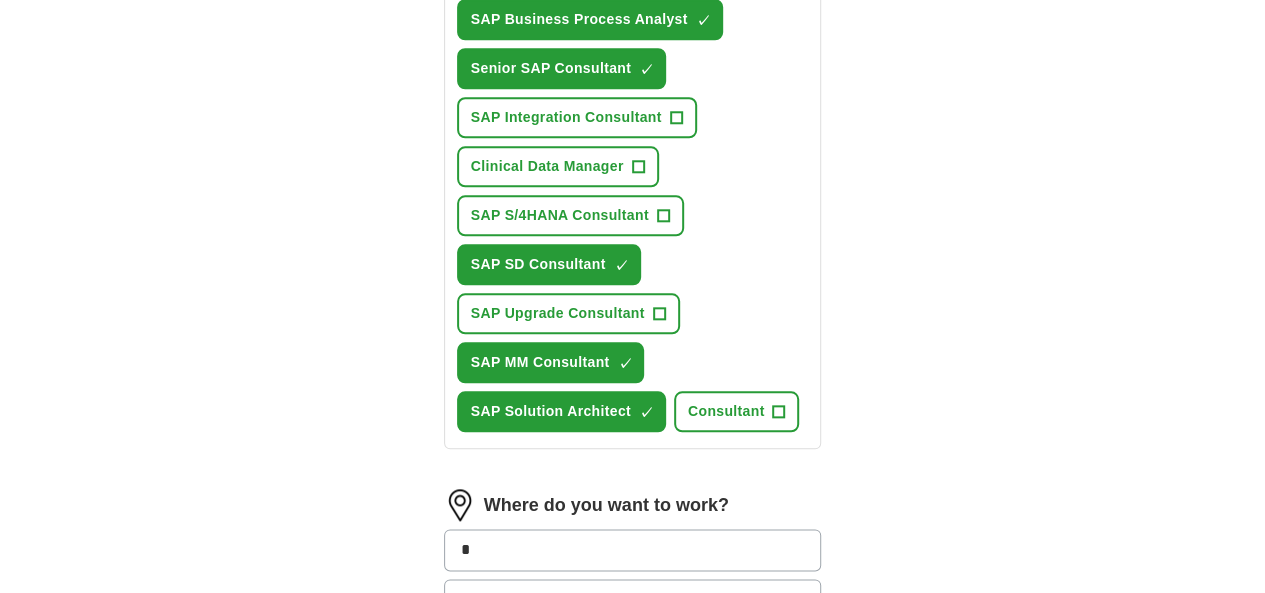 type on "*" 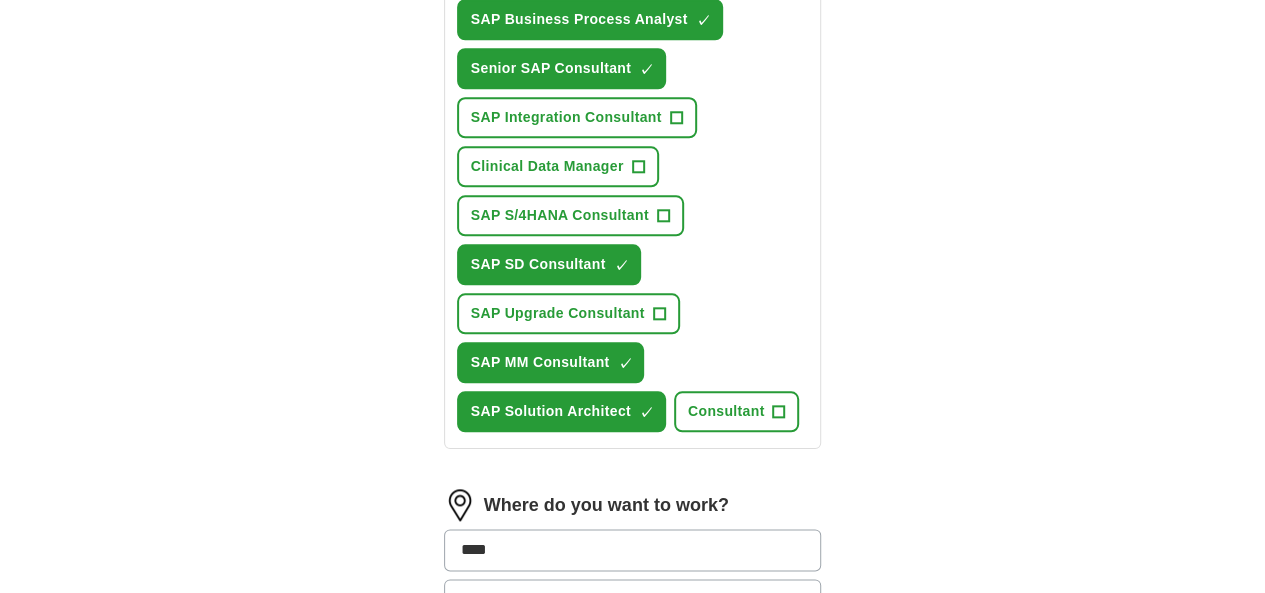 type on "*****" 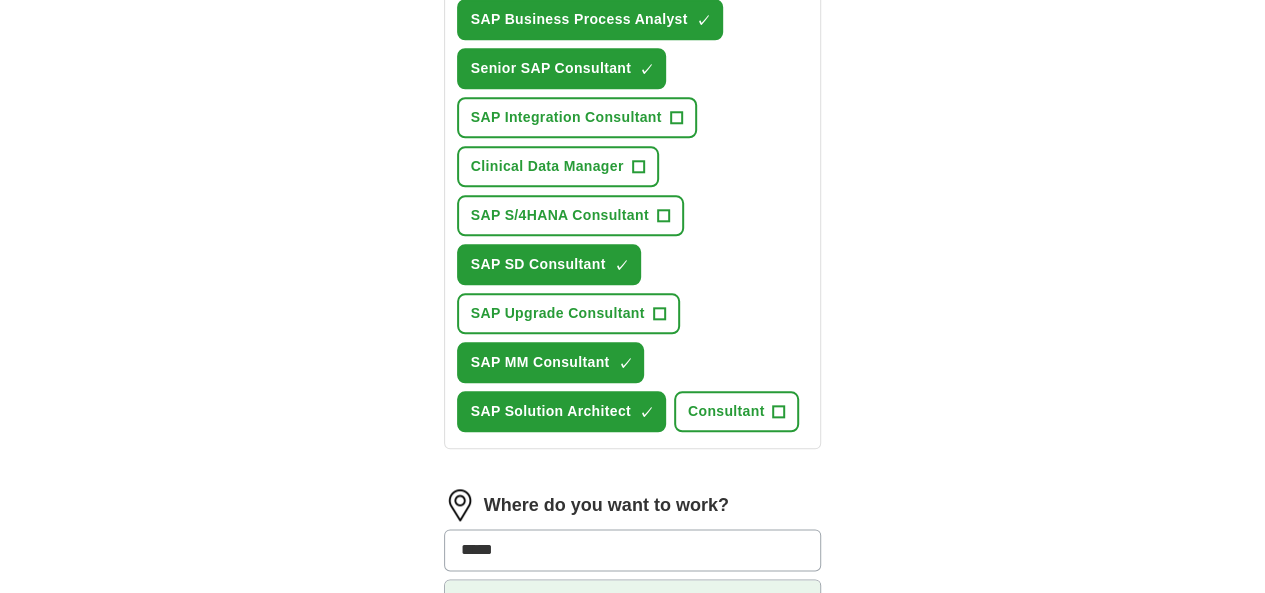 click on "Orlan do, [STATE]" at bounding box center [633, 600] 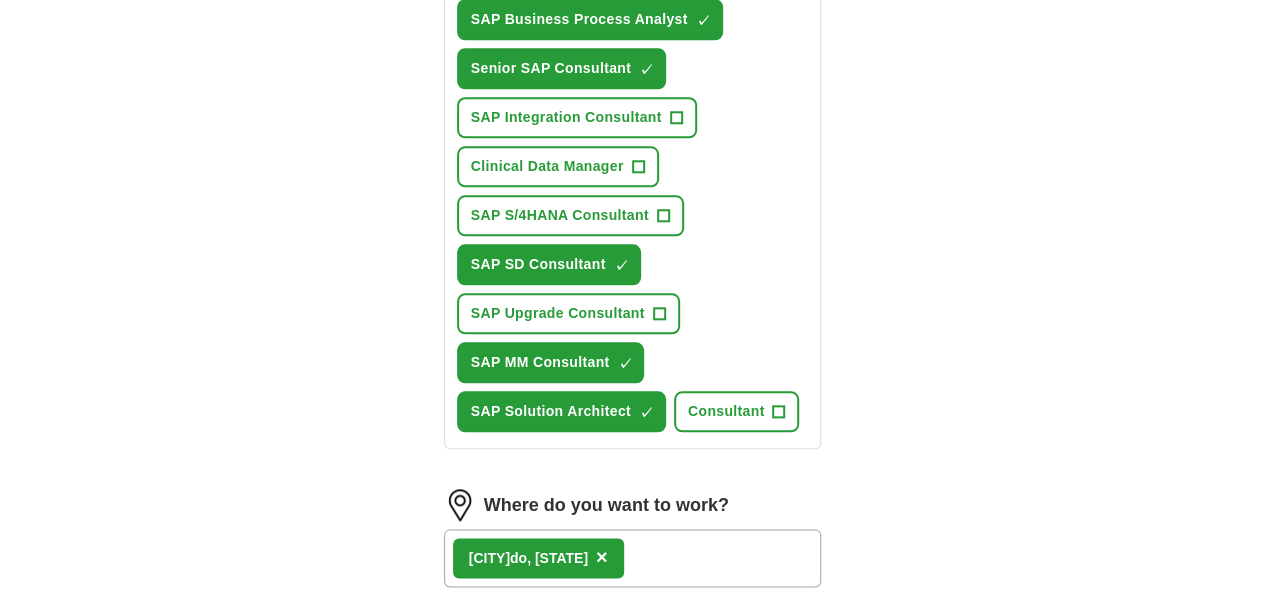 click on "25 mile radius" at bounding box center [633, 624] 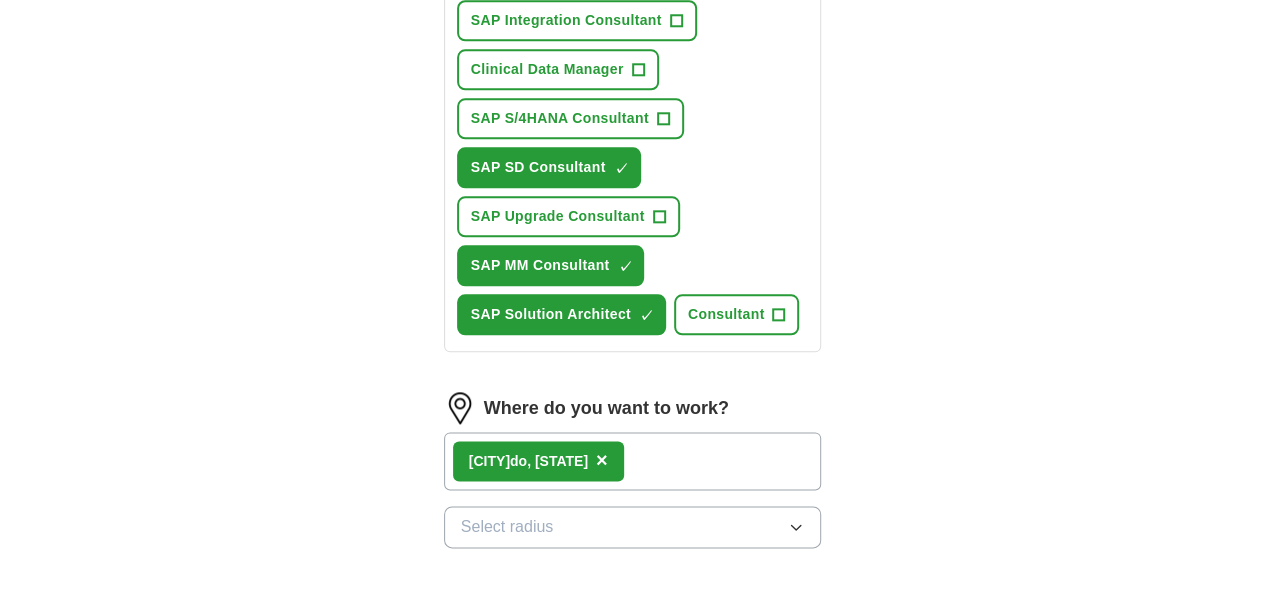 scroll, scrollTop: 1040, scrollLeft: 0, axis: vertical 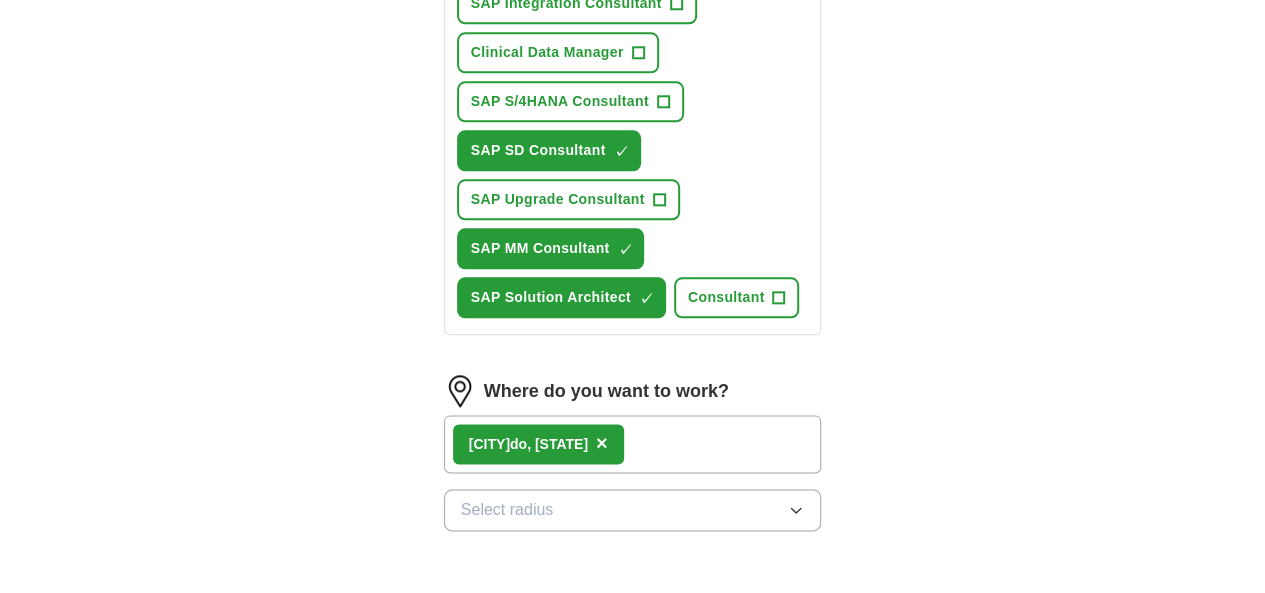click on "Start applying for jobs" at bounding box center (633, 624) 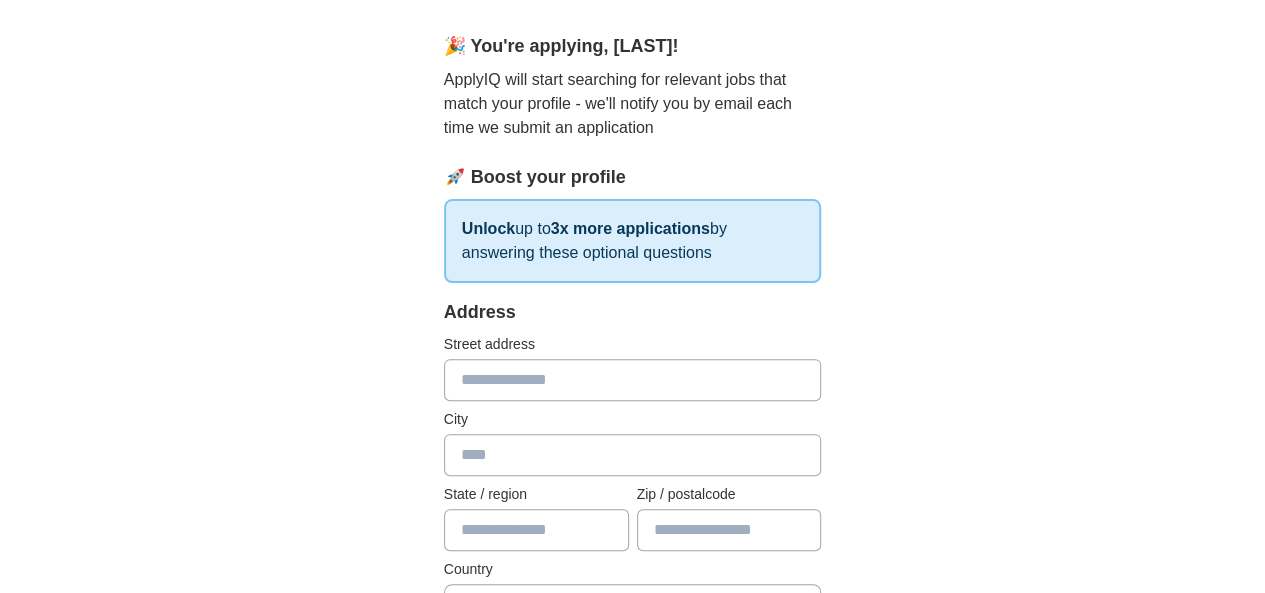 scroll, scrollTop: 166, scrollLeft: 0, axis: vertical 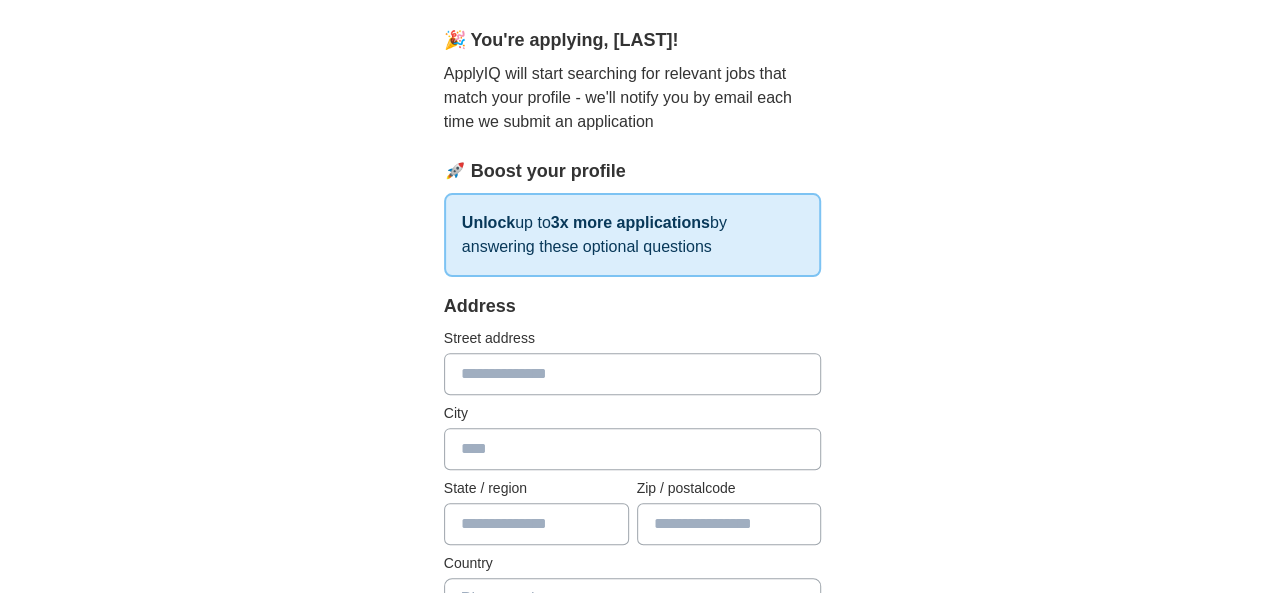 click at bounding box center (633, 374) 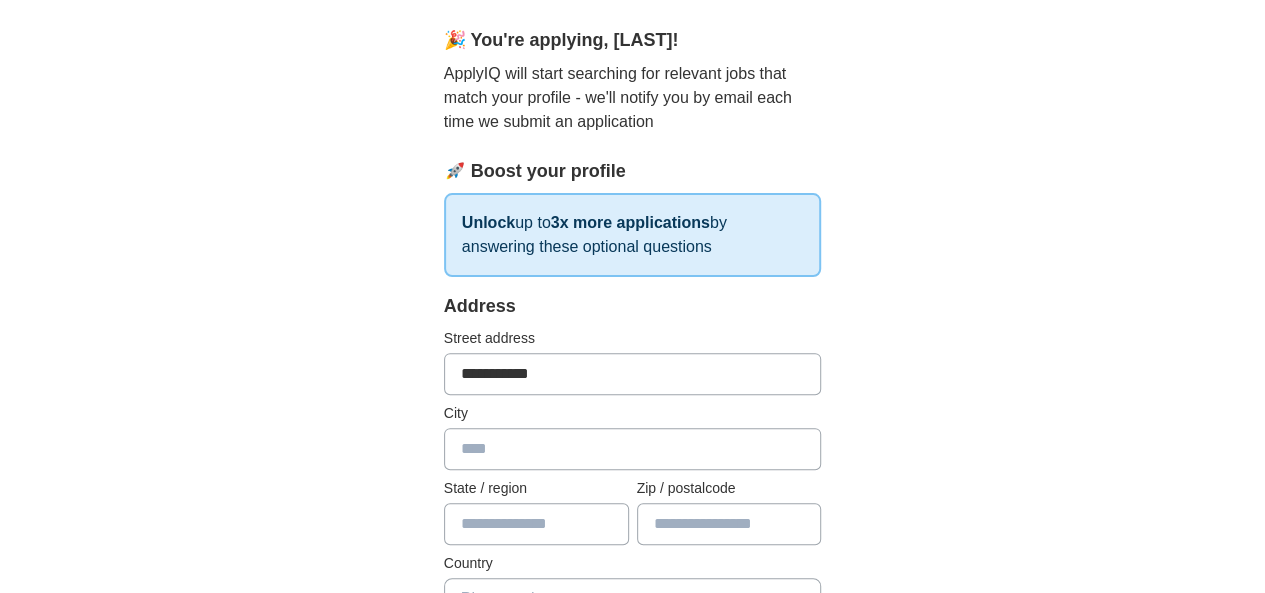 type on "*******" 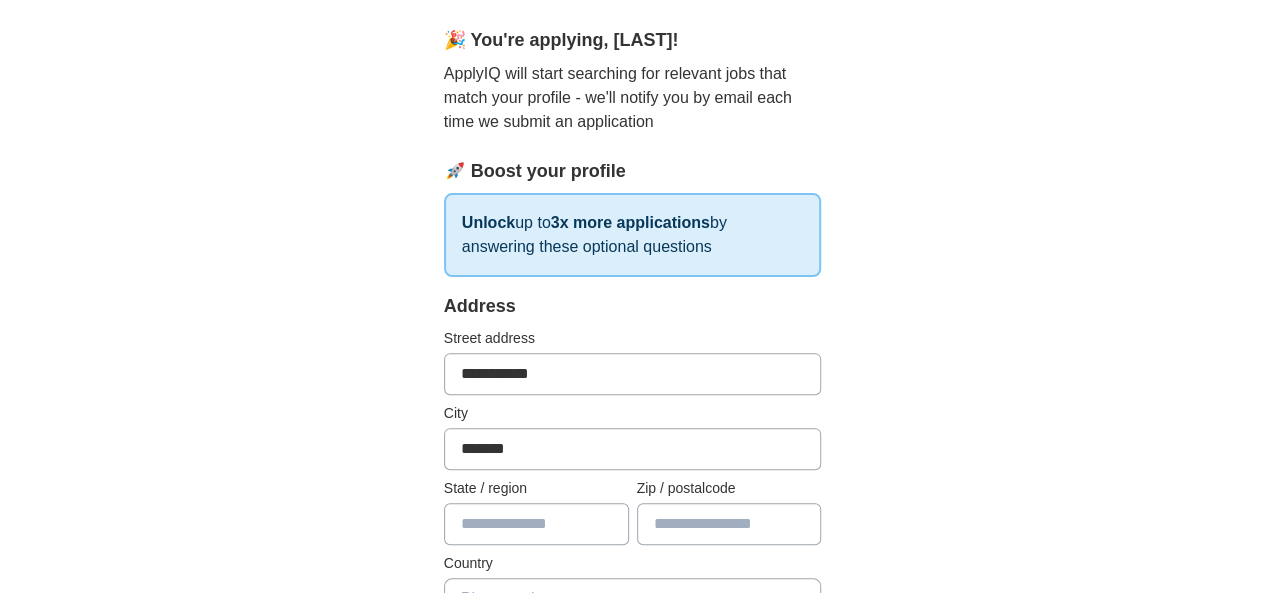 type on "*****" 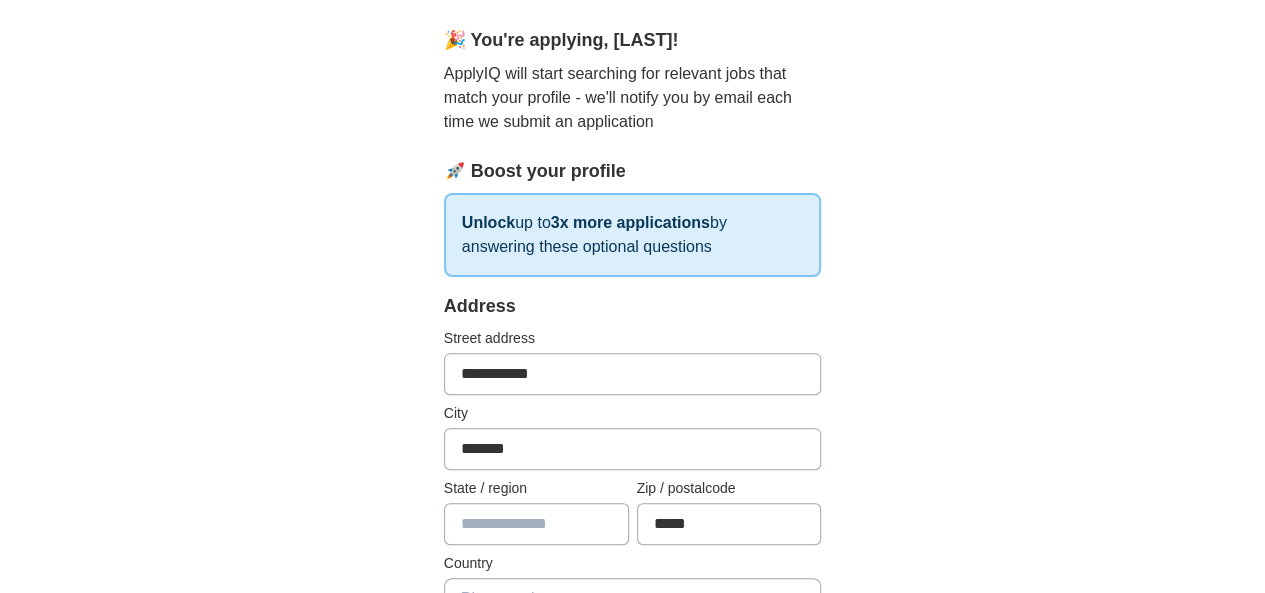 select on "**" 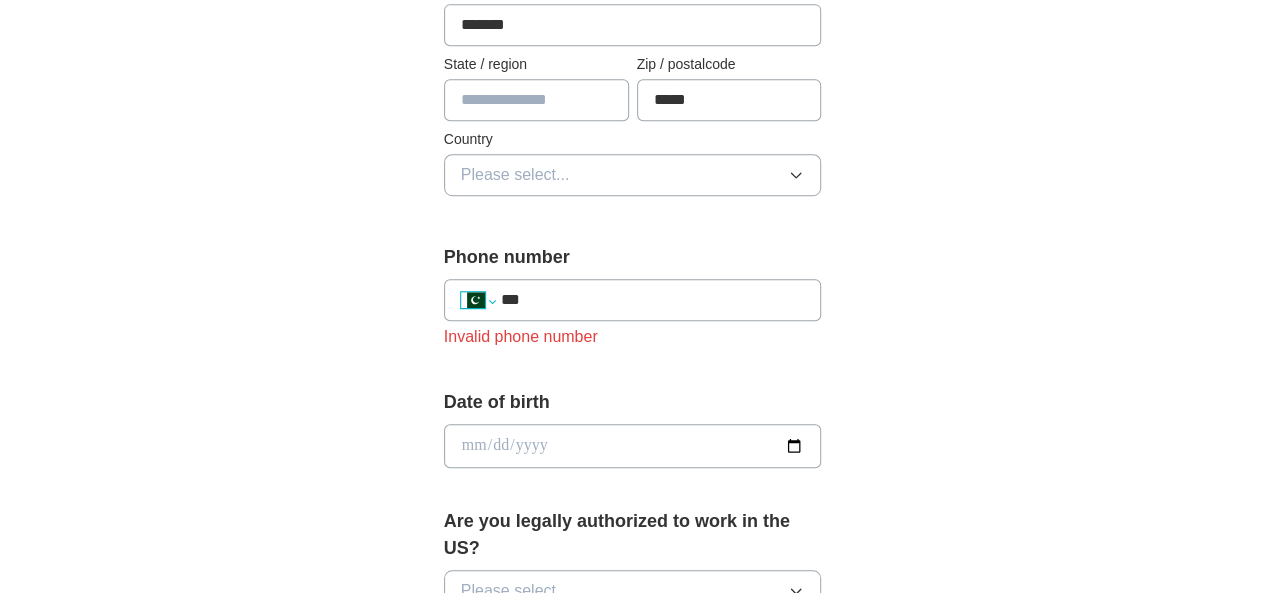 click on "**********" at bounding box center (478, 300) 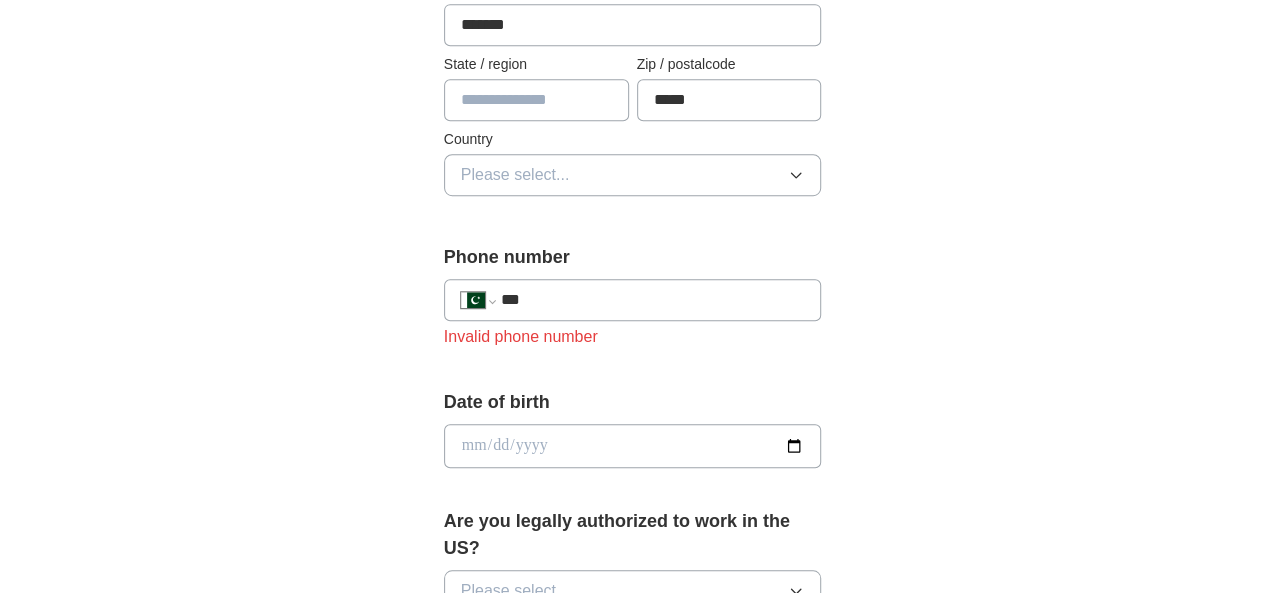 click on "**********" at bounding box center (478, 300) 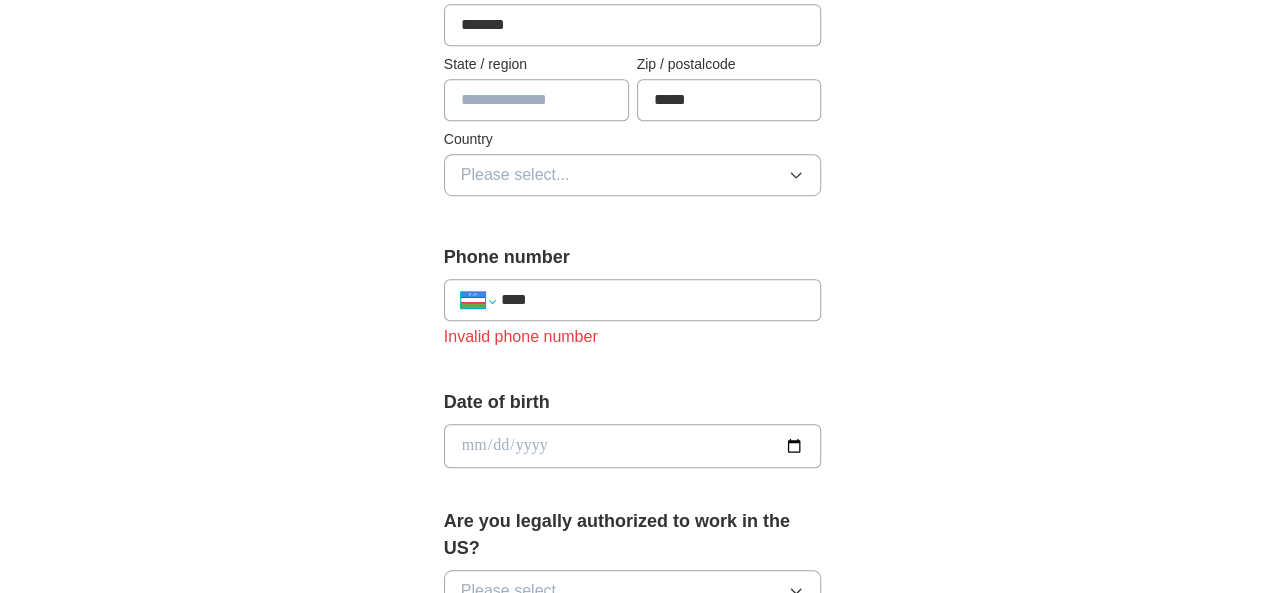 click on "**********" at bounding box center [478, 300] 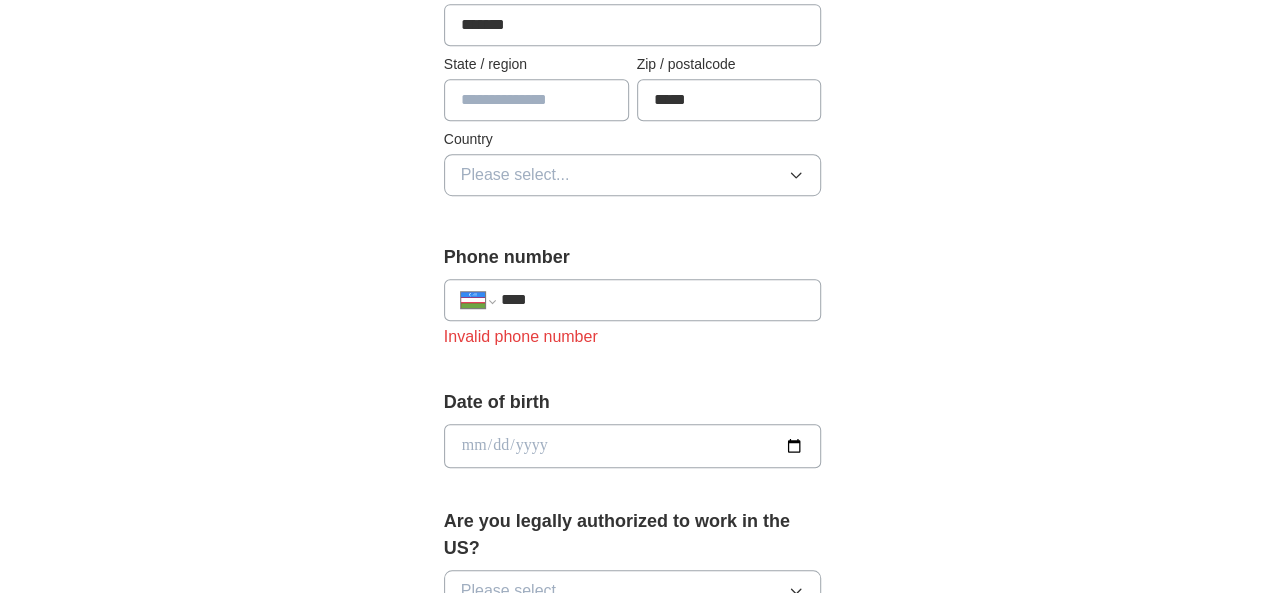 click on "**********" at bounding box center (478, 300) 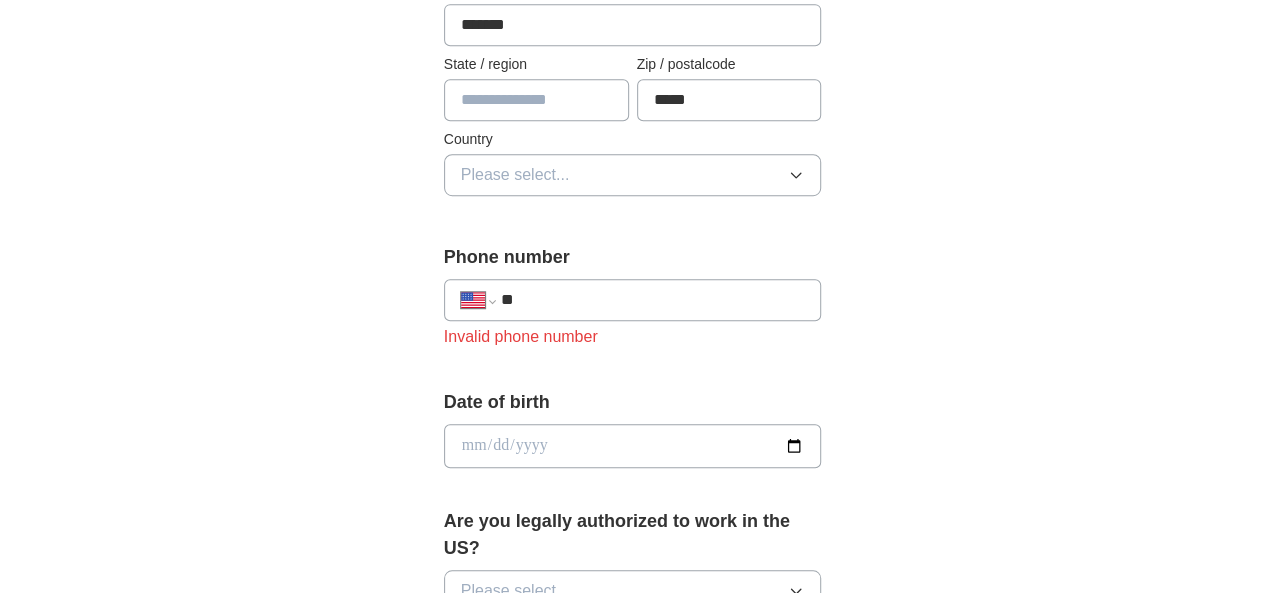 click on "**" at bounding box center (653, 300) 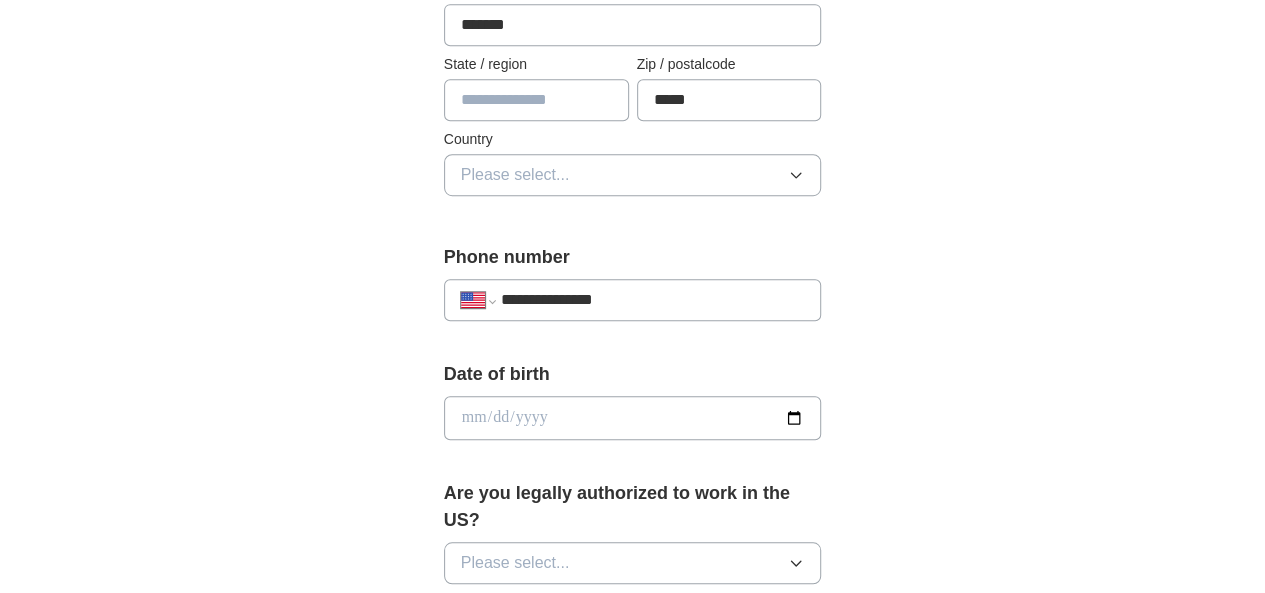 type on "**********" 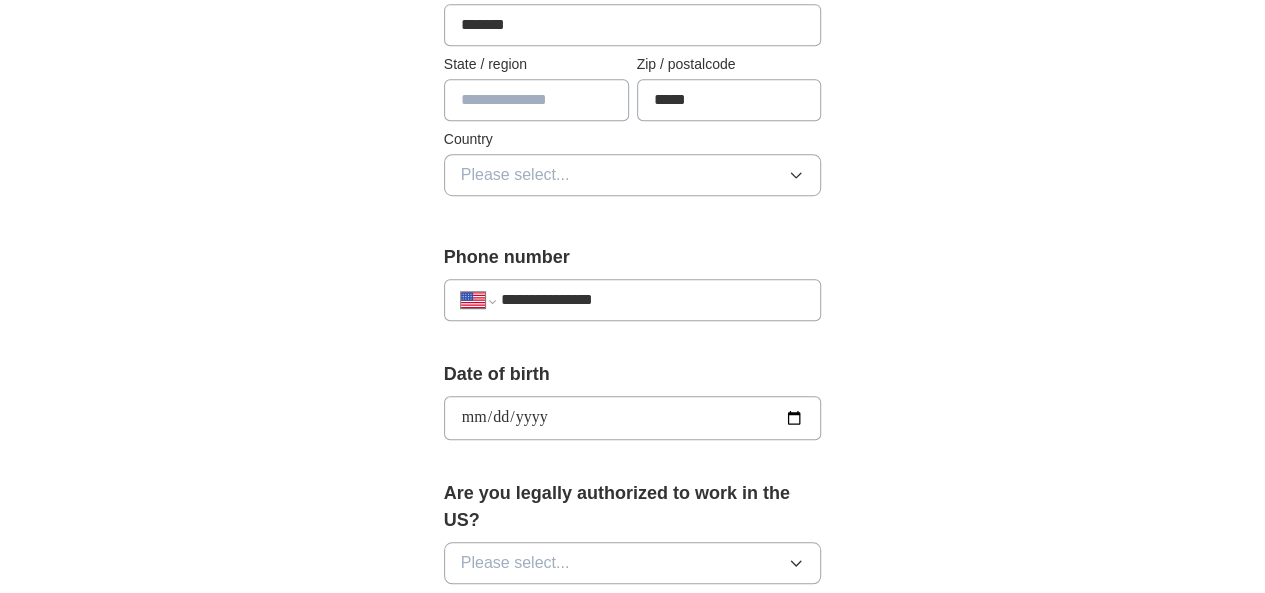 type on "**********" 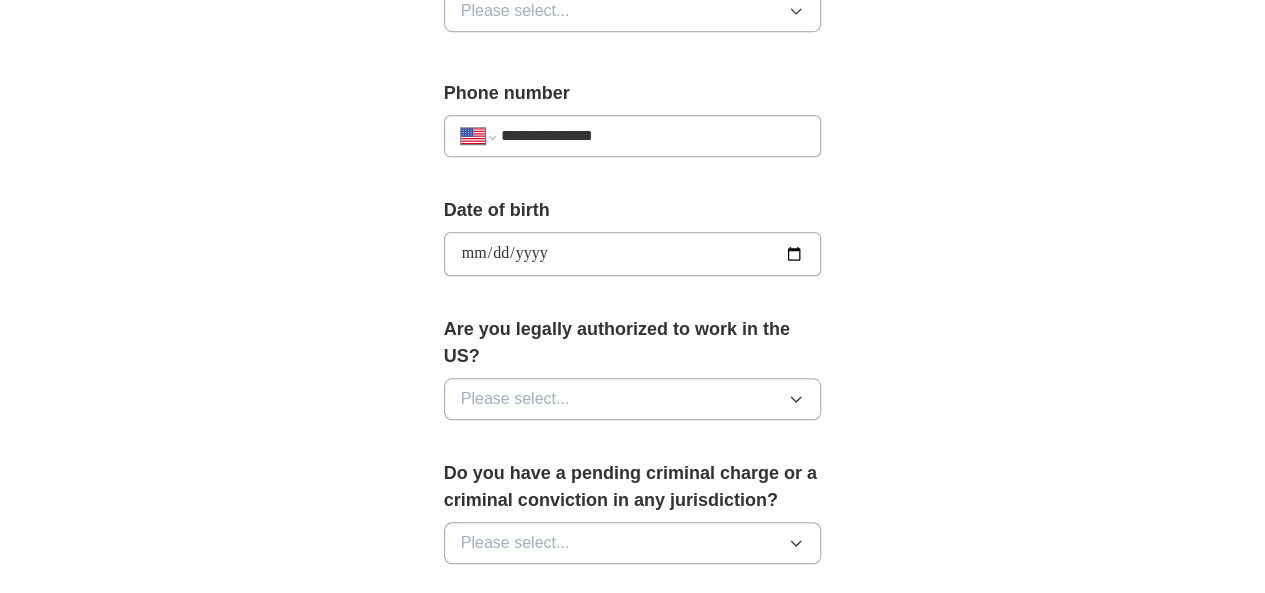 scroll, scrollTop: 764, scrollLeft: 0, axis: vertical 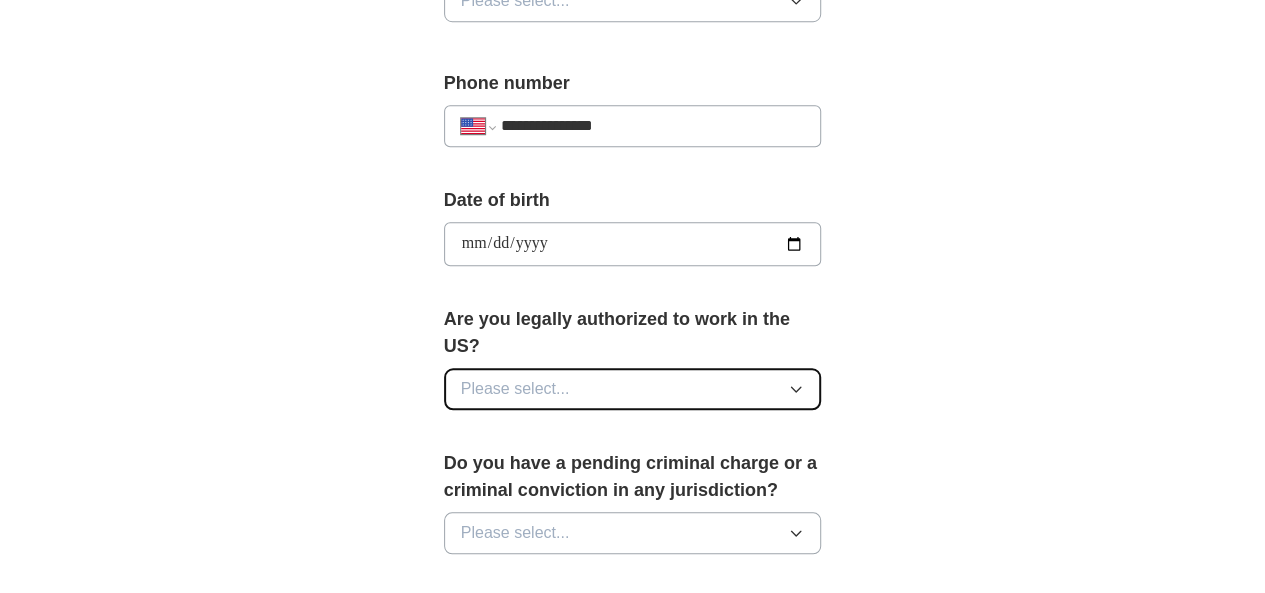 click on "Please select..." at bounding box center (515, 389) 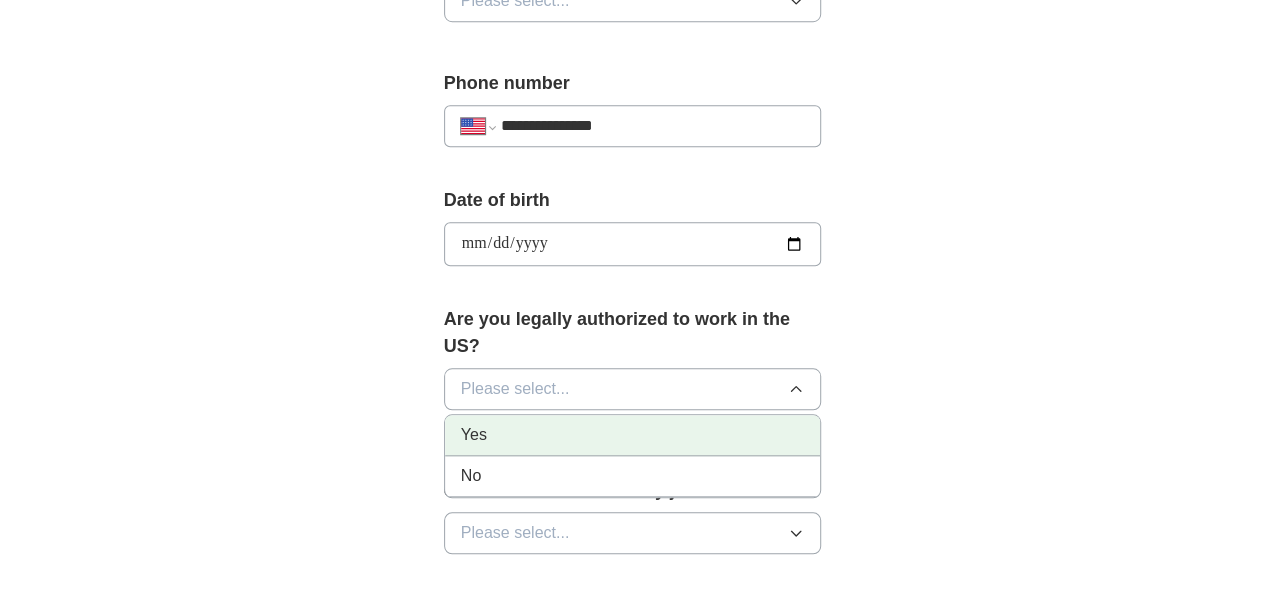 click on "Yes" at bounding box center (633, 435) 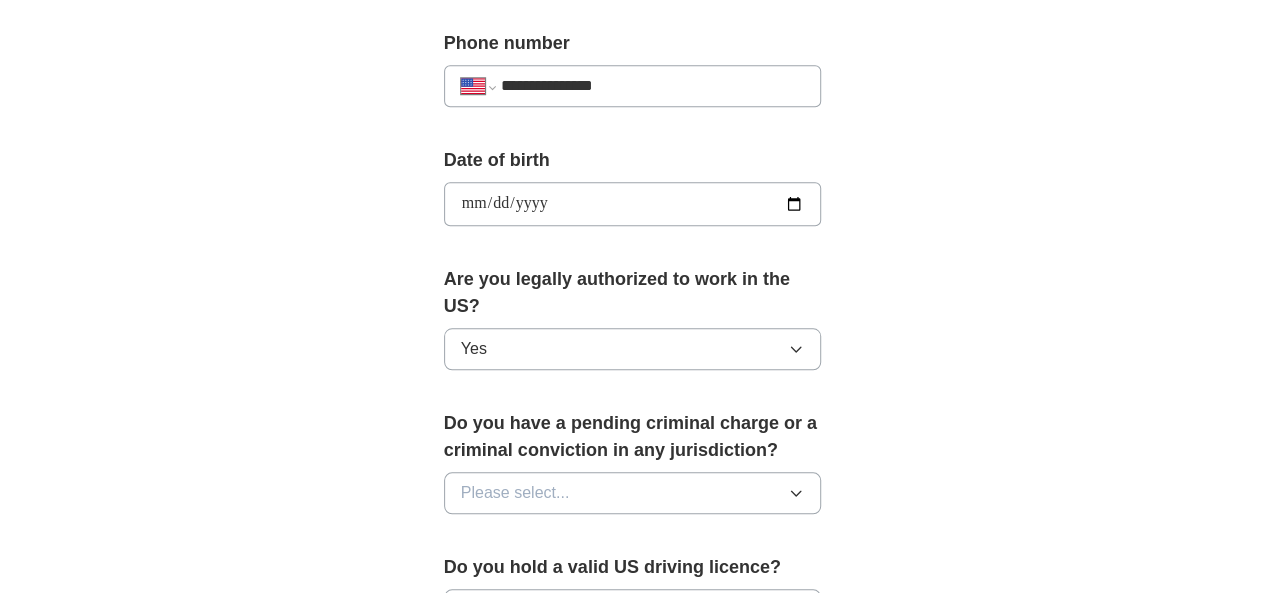 scroll, scrollTop: 844, scrollLeft: 0, axis: vertical 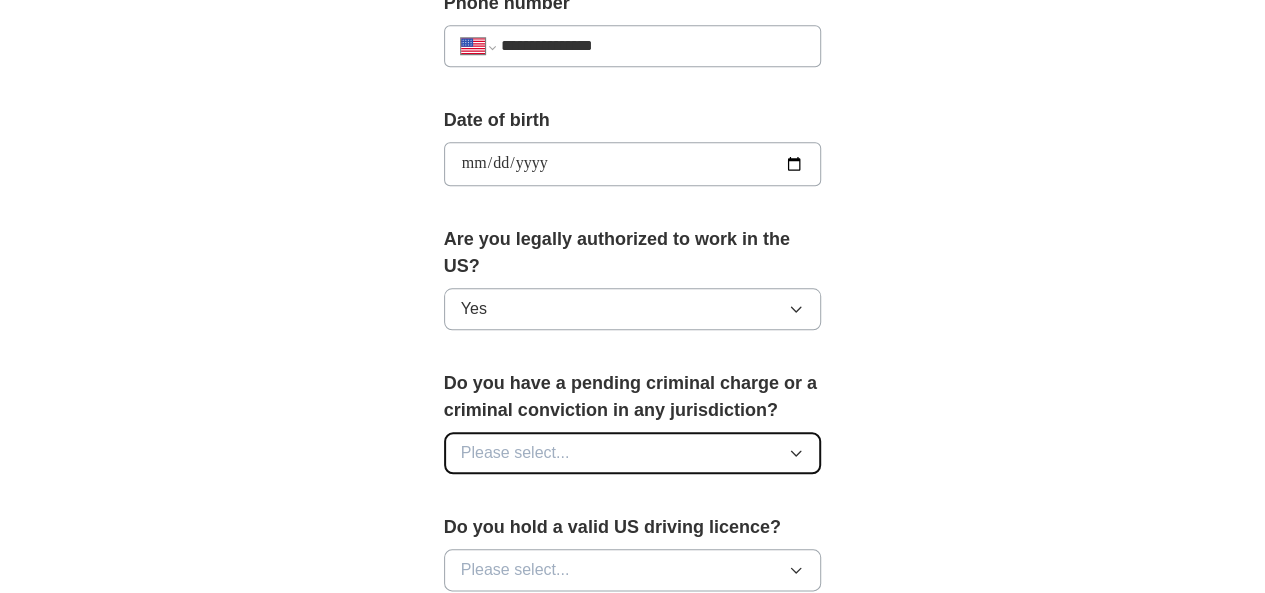 click on "Please select..." at bounding box center (515, 453) 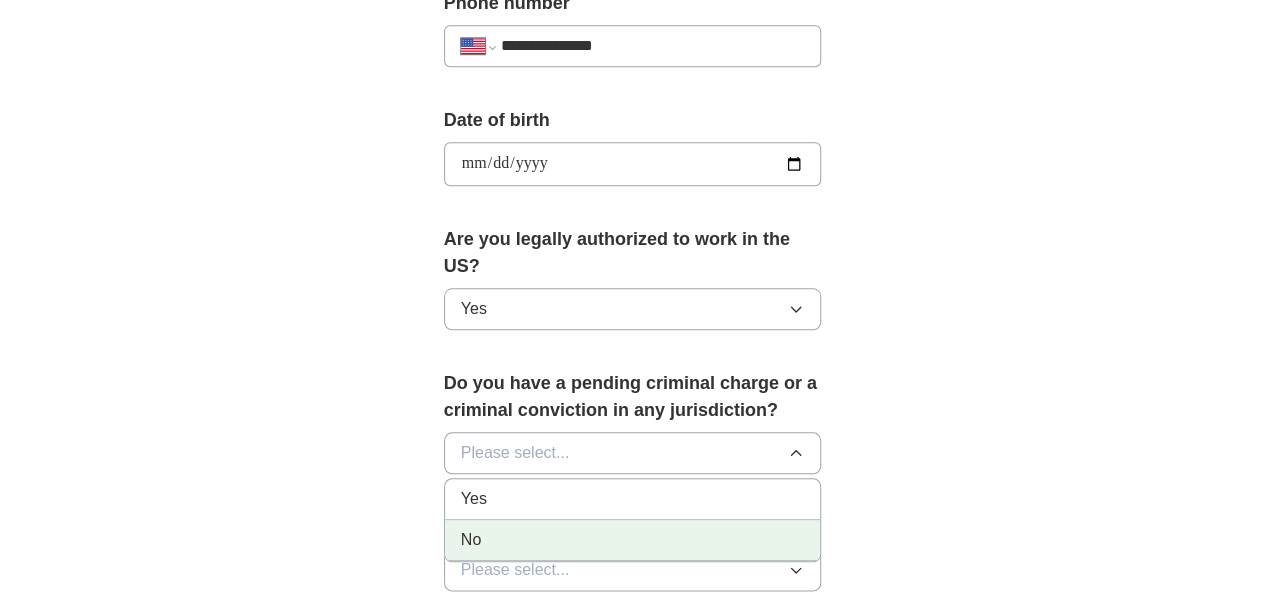 click on "No" at bounding box center (471, 540) 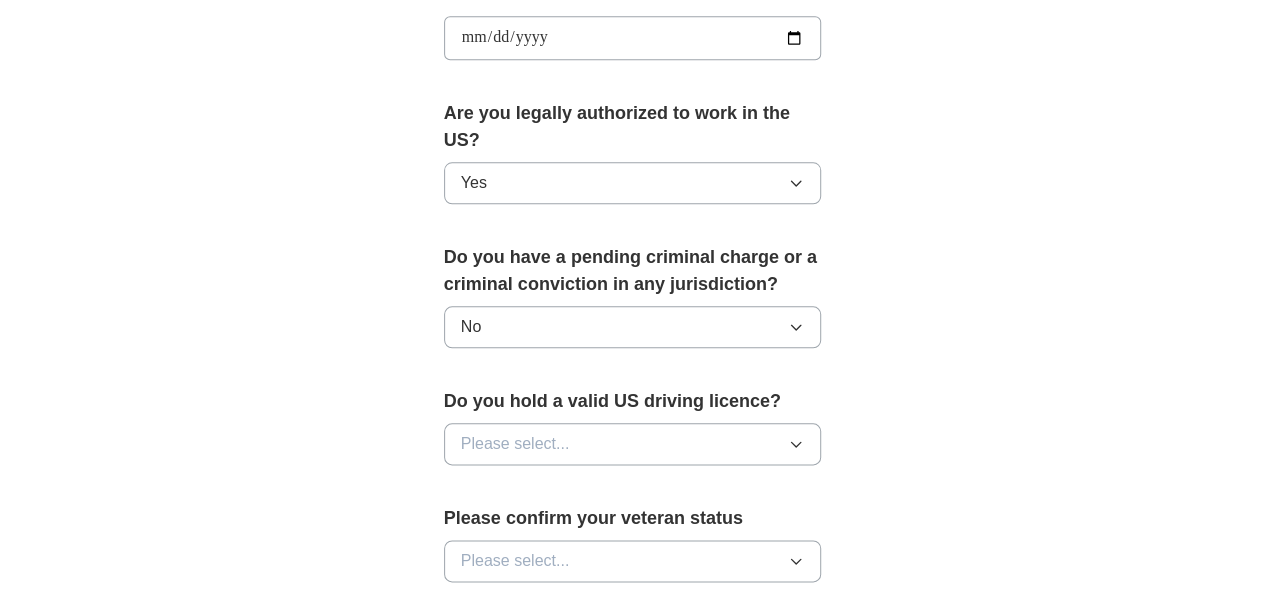 scroll, scrollTop: 984, scrollLeft: 0, axis: vertical 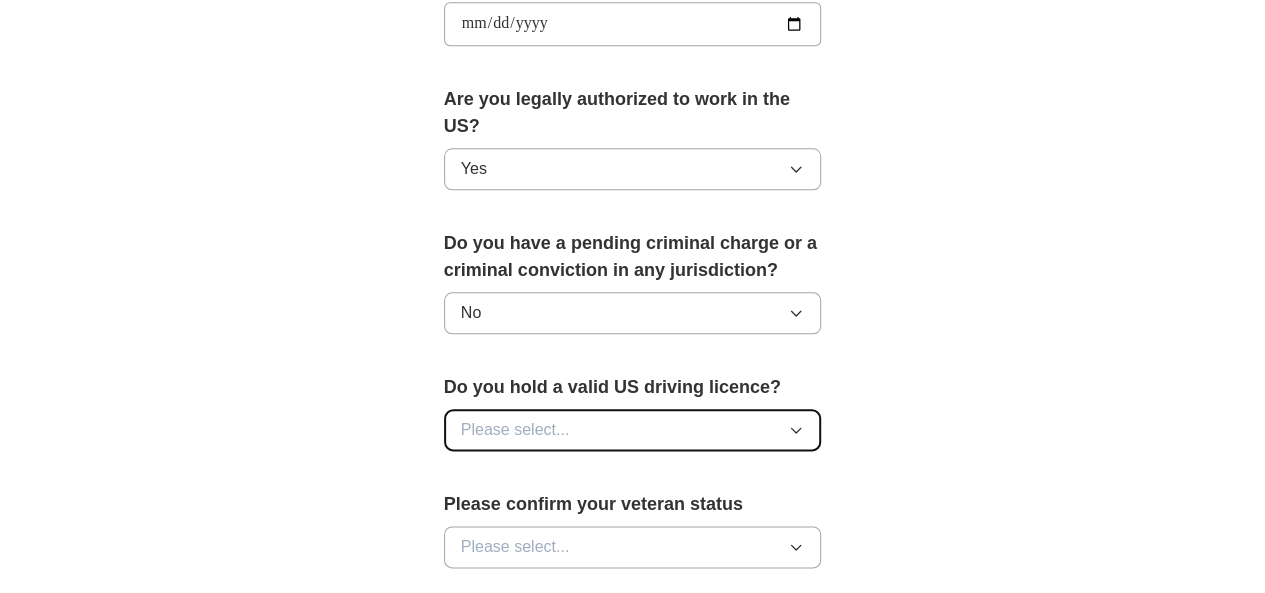 click on "Please select..." at bounding box center (515, 430) 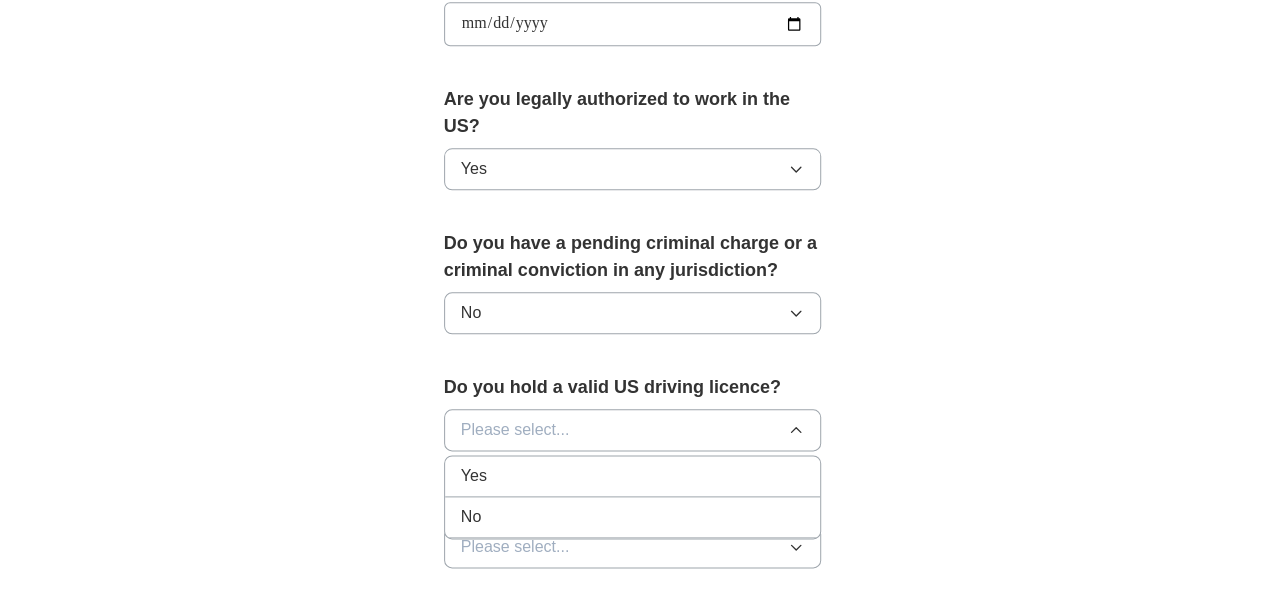 click on "Do you hold a valid US driving licence?" at bounding box center (633, 387) 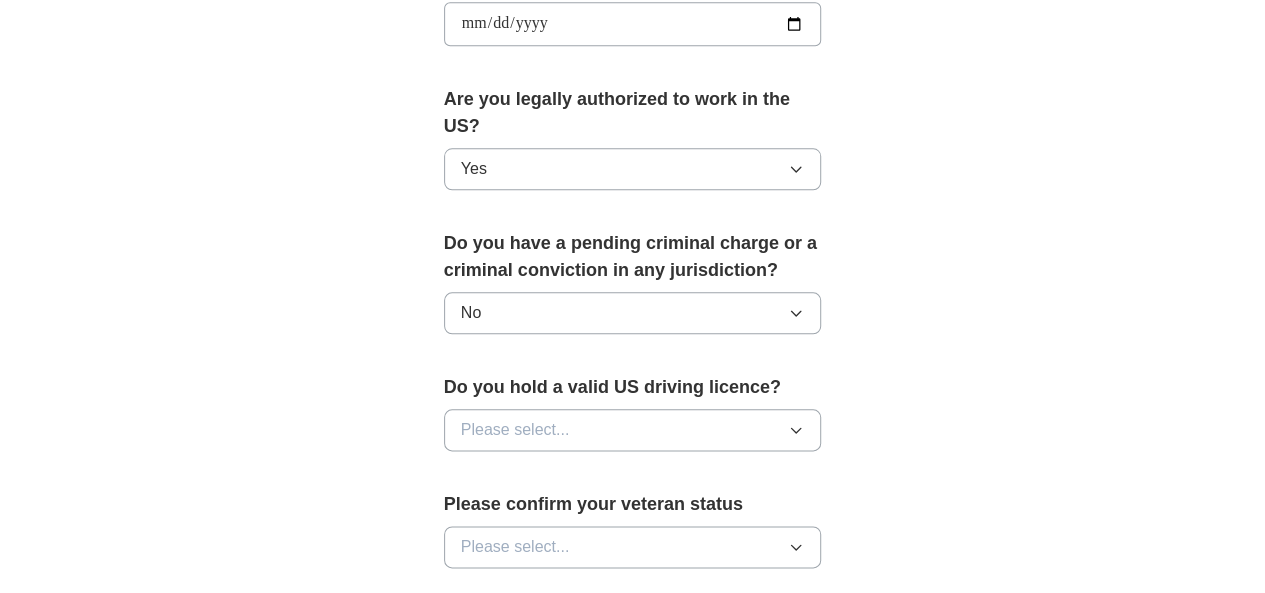 click on "Do you hold a valid US driving licence?" at bounding box center (633, 387) 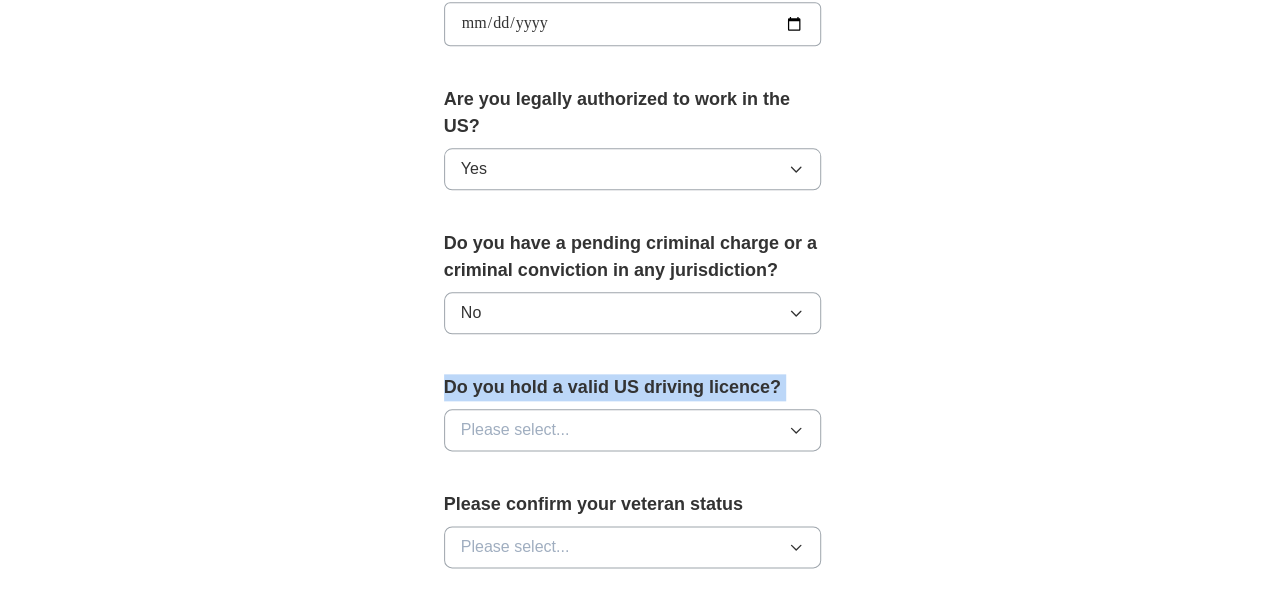 click on "Do you hold a valid US driving licence?" at bounding box center [633, 387] 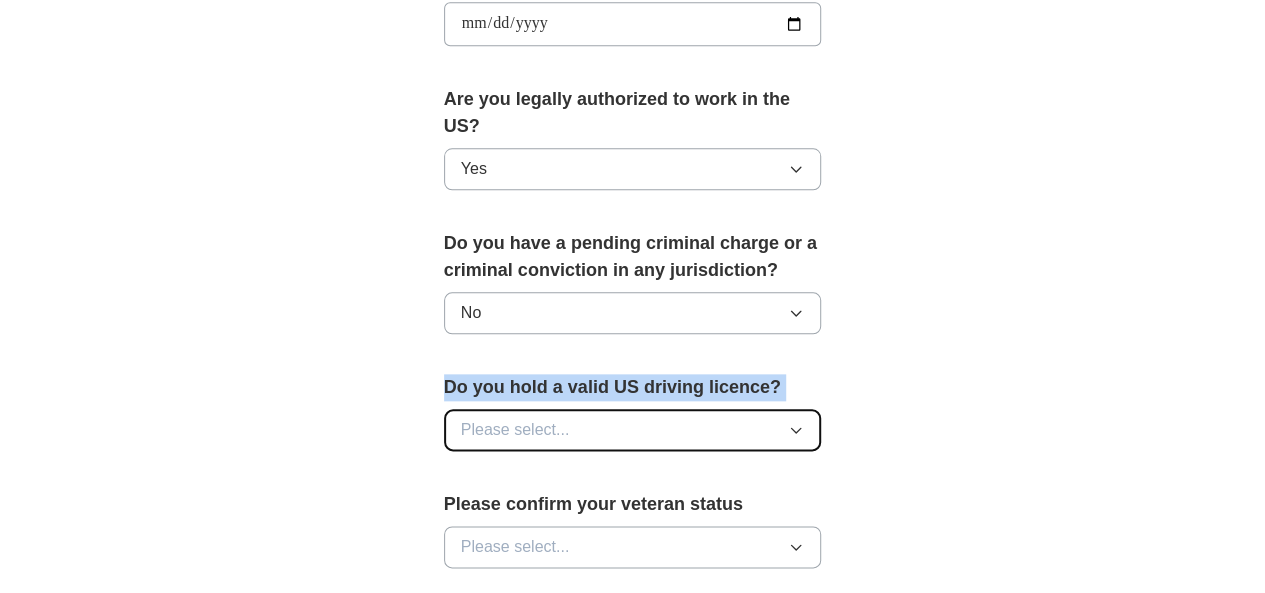 click on "Please select..." at bounding box center (515, 430) 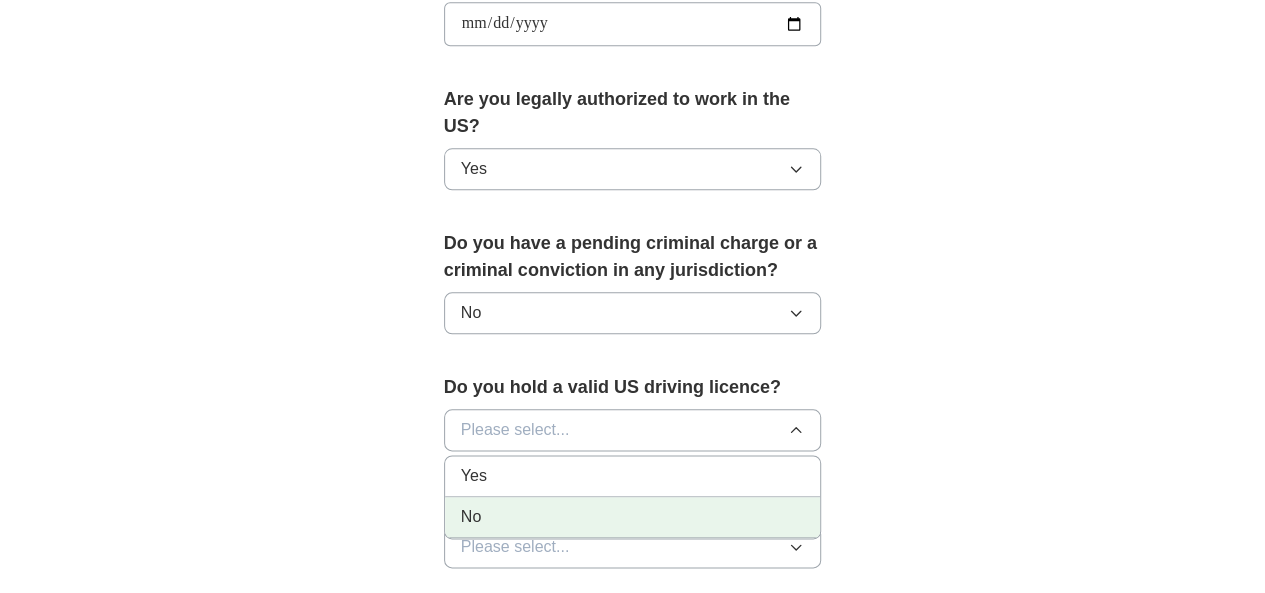 click on "No" at bounding box center [633, 517] 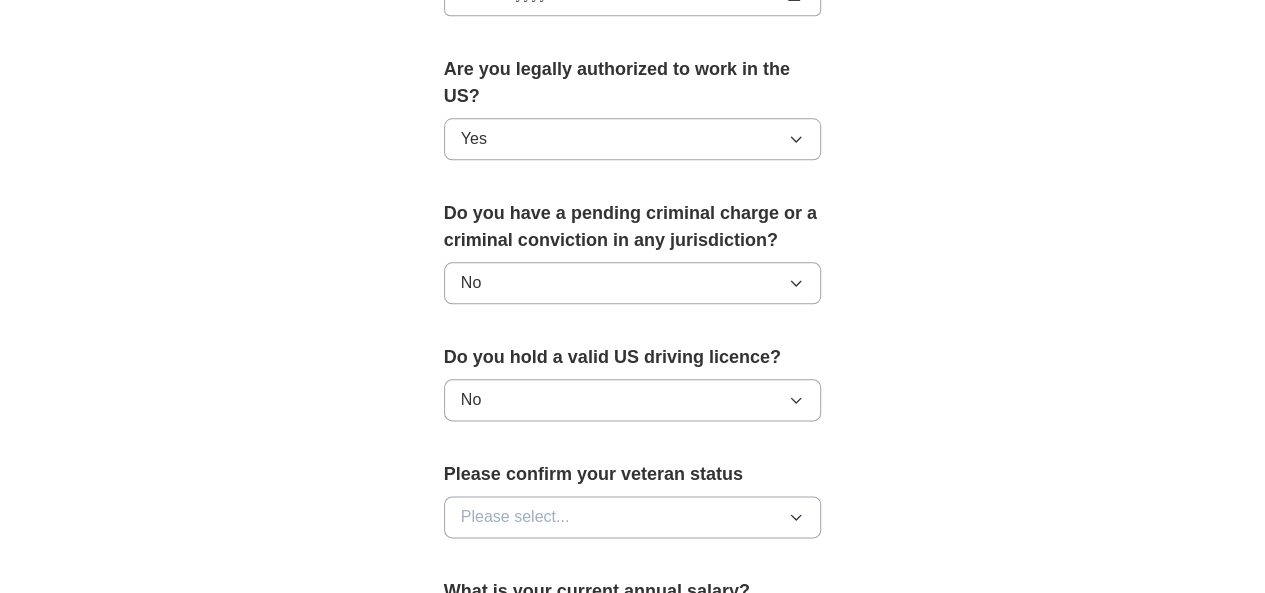 scroll, scrollTop: 1044, scrollLeft: 0, axis: vertical 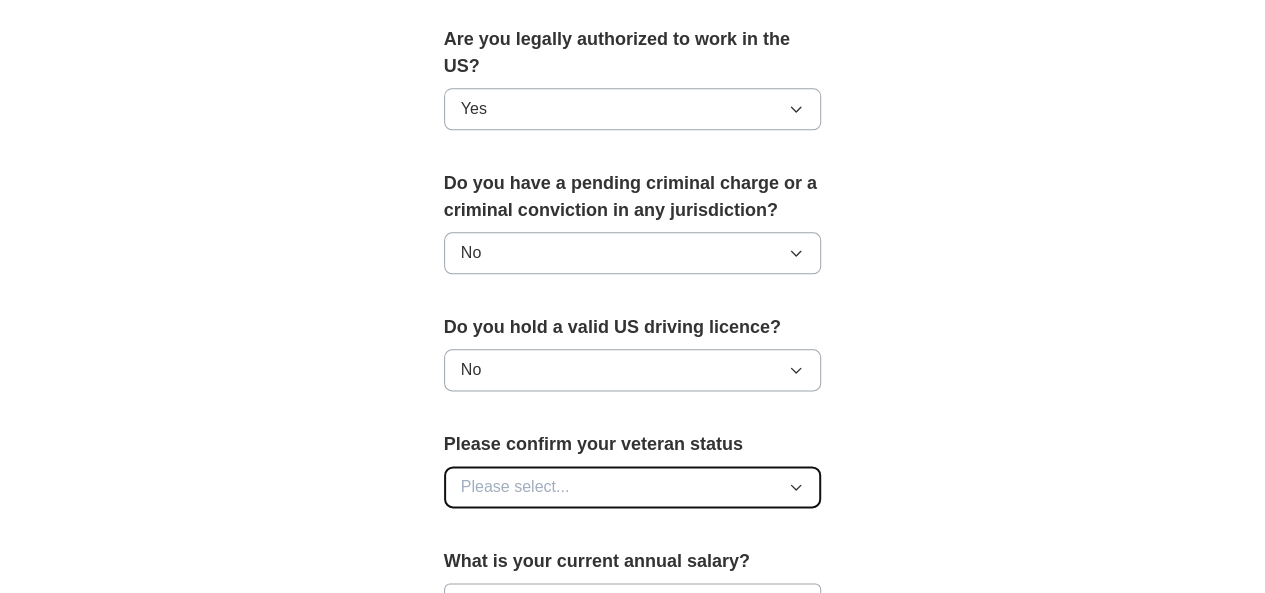click on "Please select..." at bounding box center (515, 487) 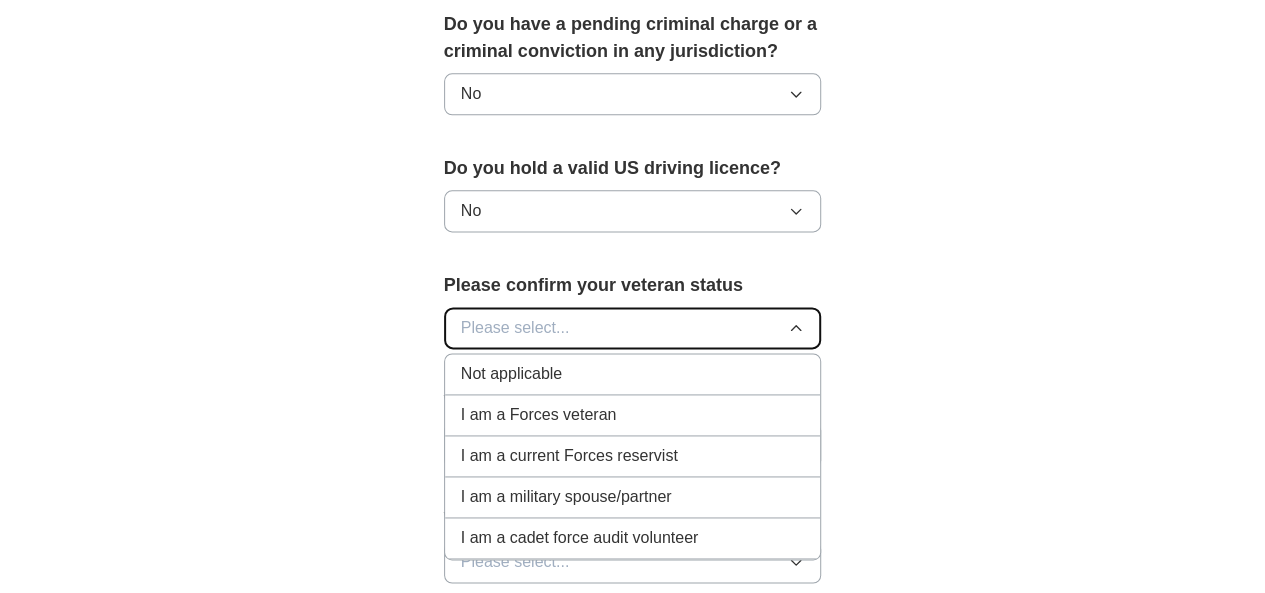 scroll, scrollTop: 1204, scrollLeft: 0, axis: vertical 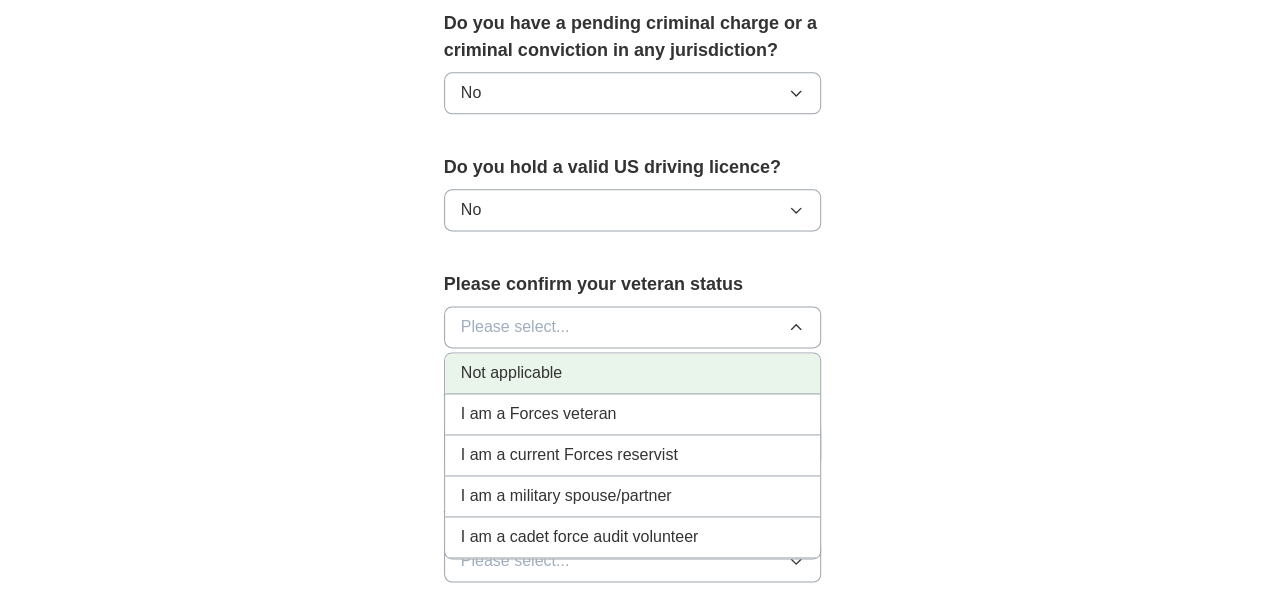 click on "Not applicable" at bounding box center [633, 373] 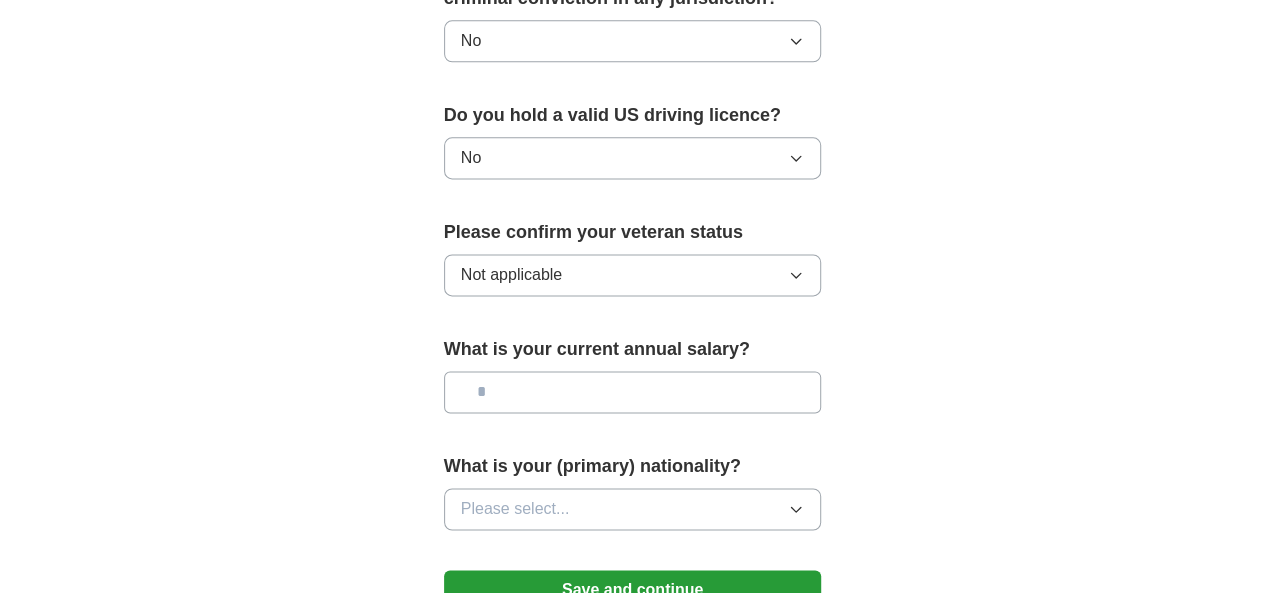 scroll, scrollTop: 1264, scrollLeft: 0, axis: vertical 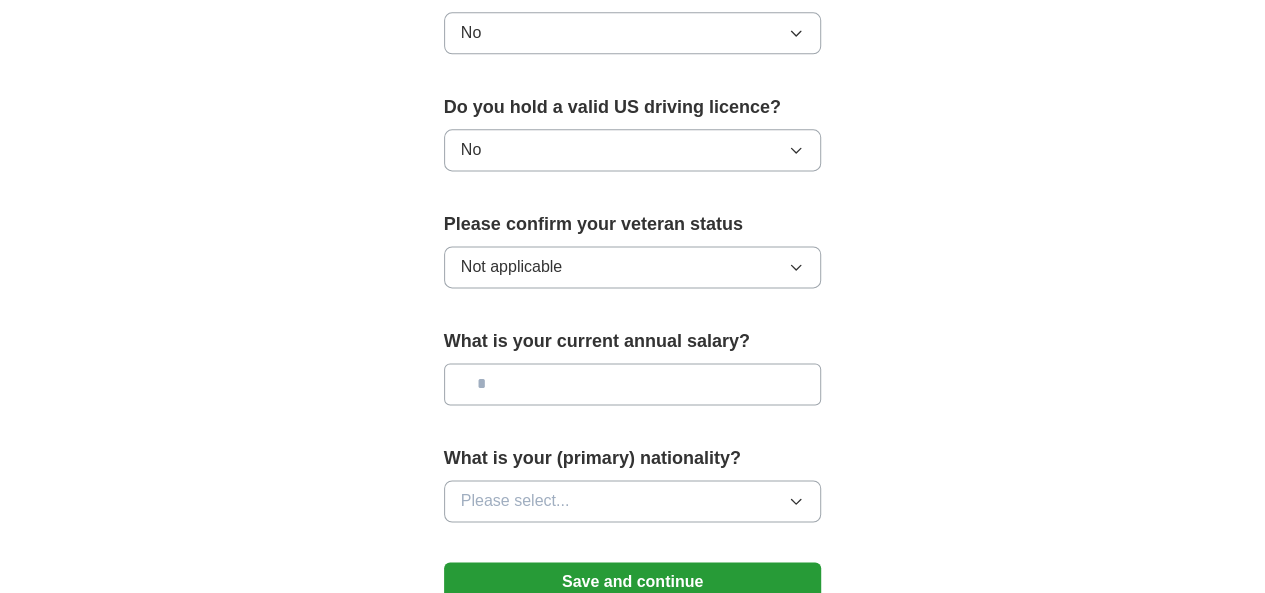 click at bounding box center [633, 384] 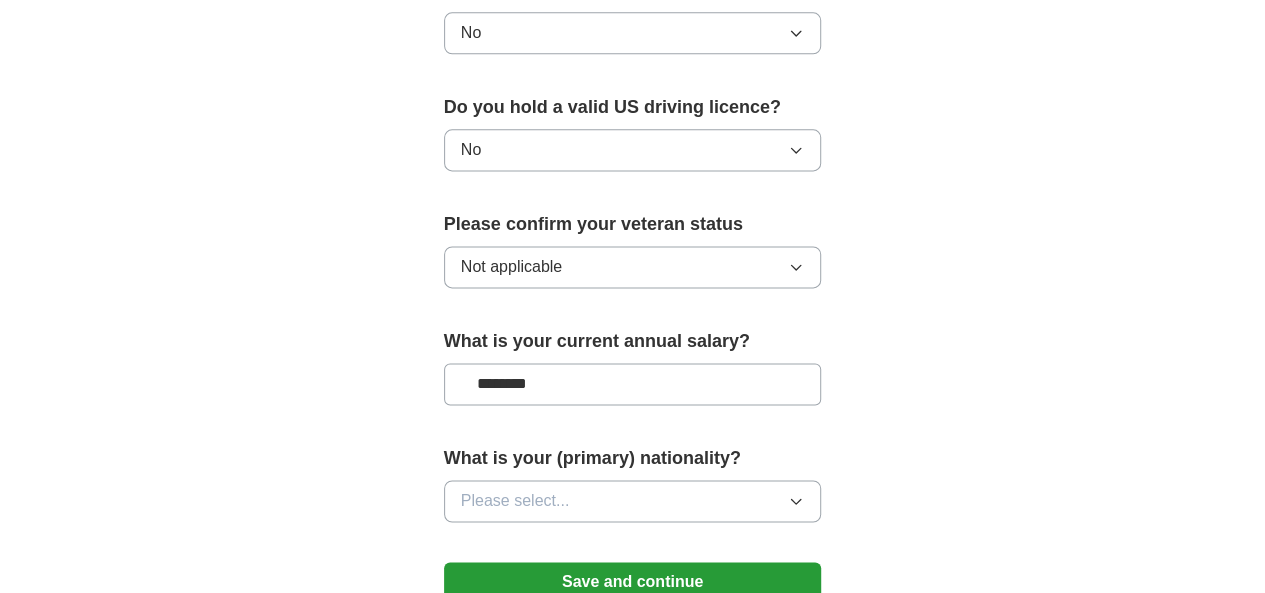 type on "********" 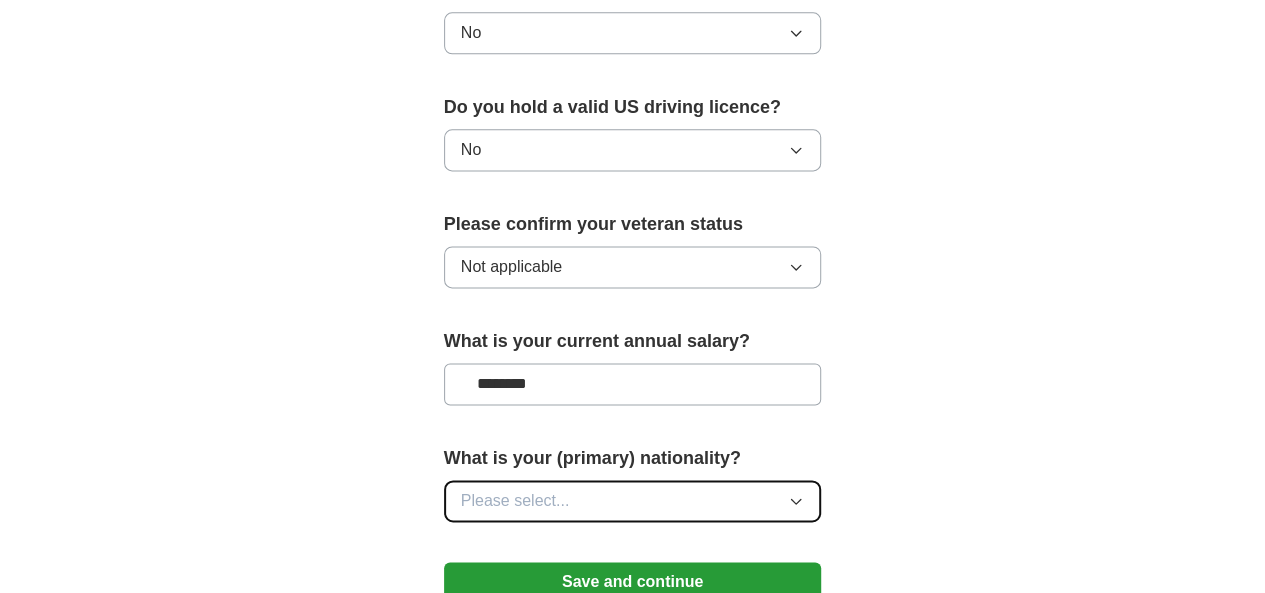 click on "Please select..." at bounding box center [515, 501] 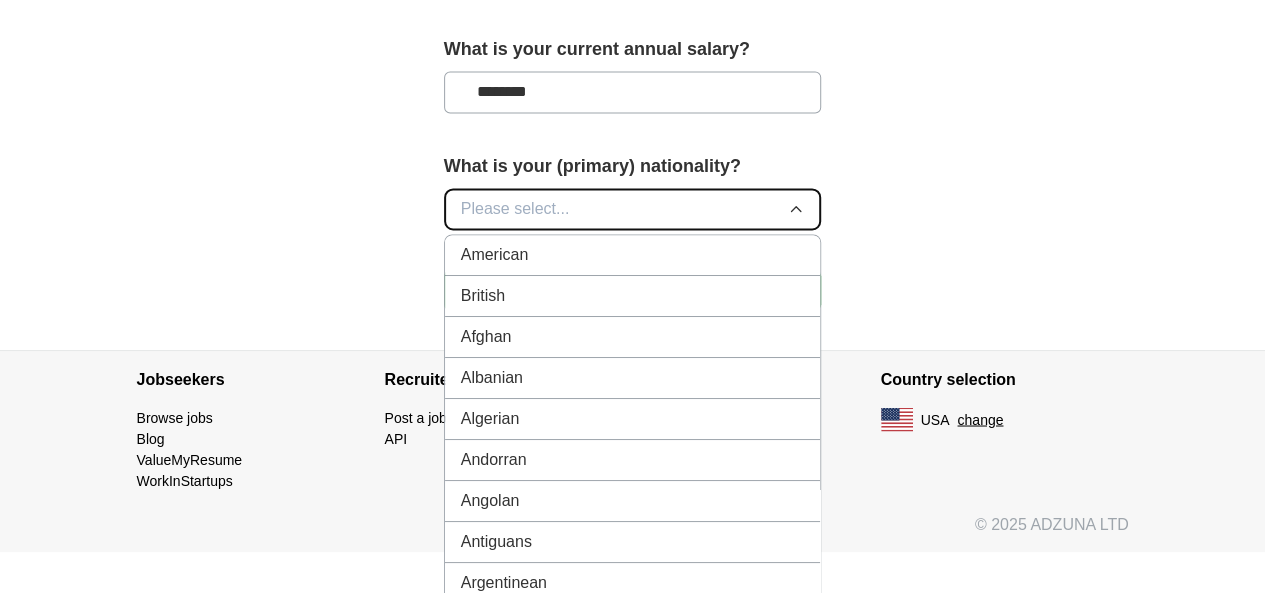 scroll, scrollTop: 1557, scrollLeft: 0, axis: vertical 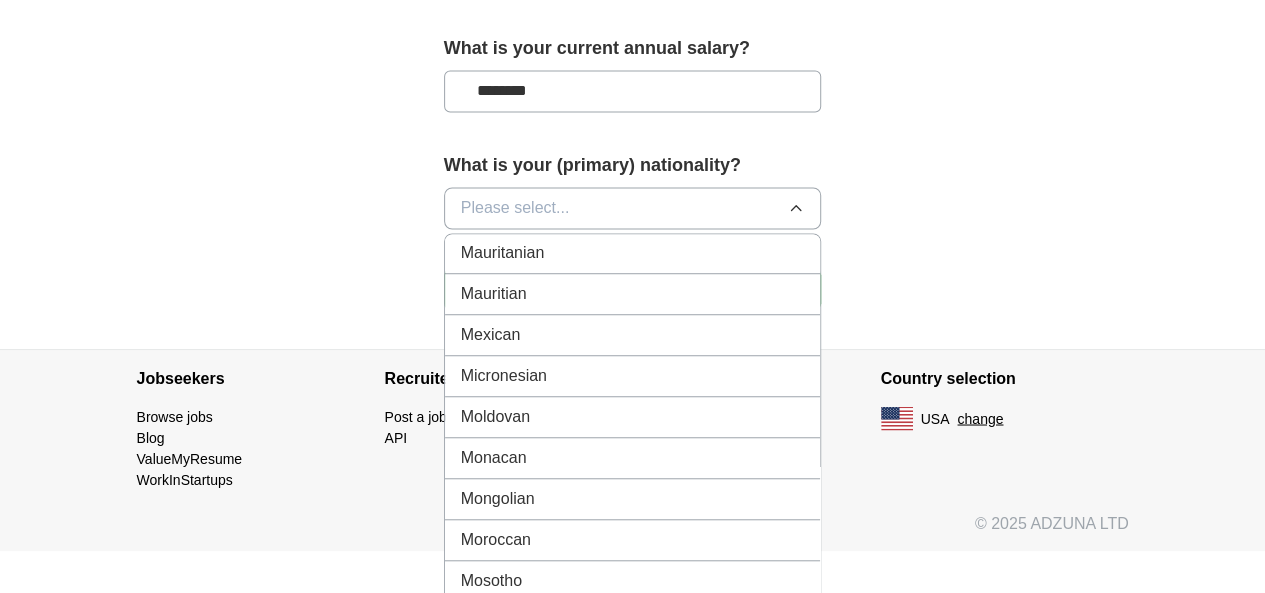 click on "Mongolian" at bounding box center [633, 499] 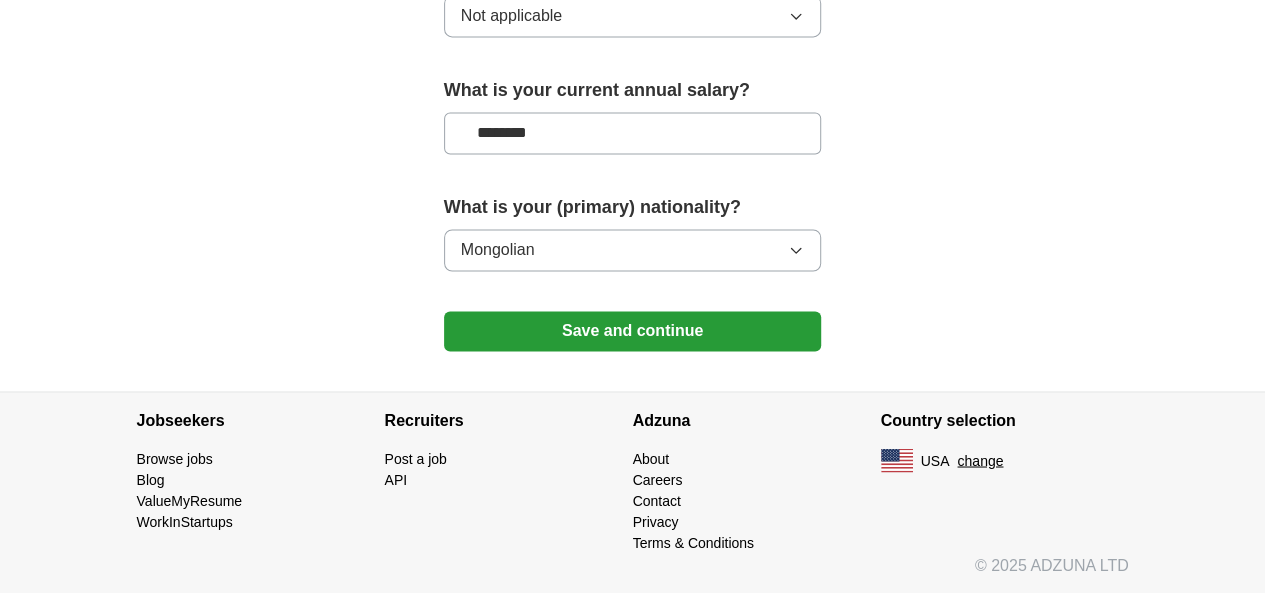 scroll, scrollTop: 1479, scrollLeft: 0, axis: vertical 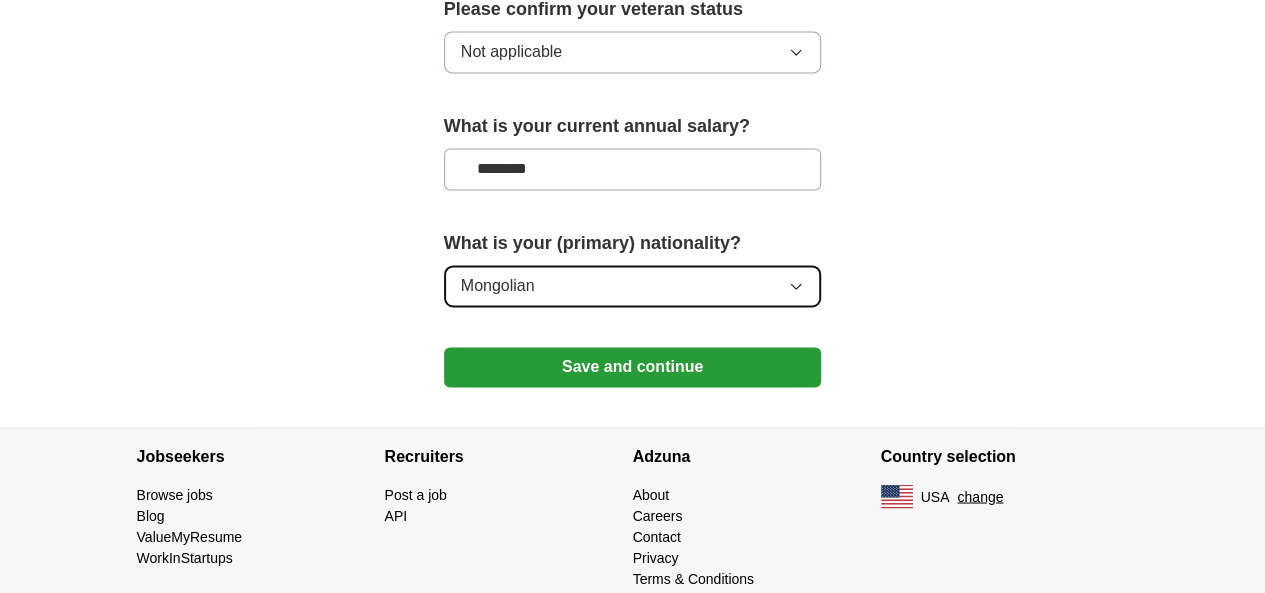 click on "Mongolian" at bounding box center (633, 286) 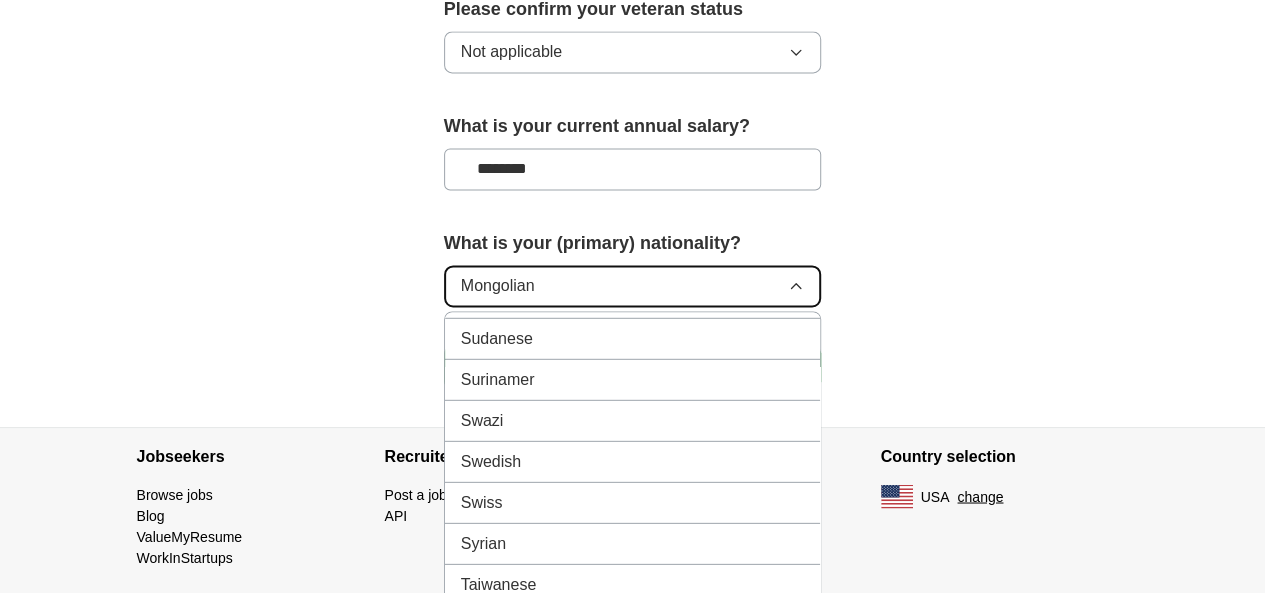 scroll, scrollTop: 6778, scrollLeft: 0, axis: vertical 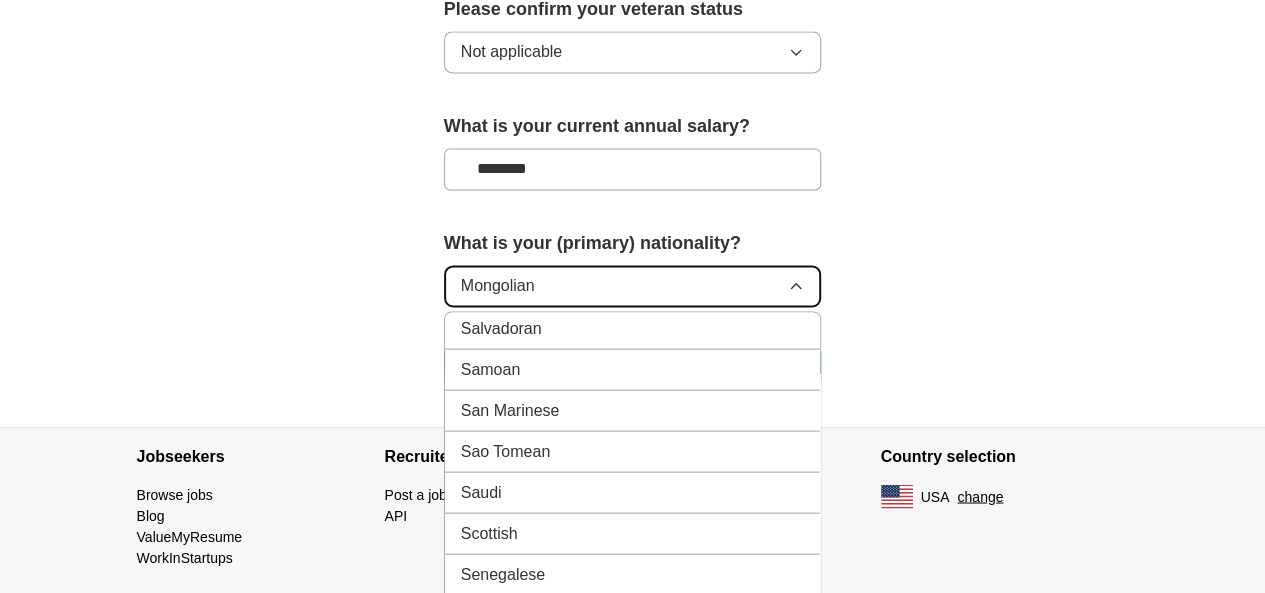 type 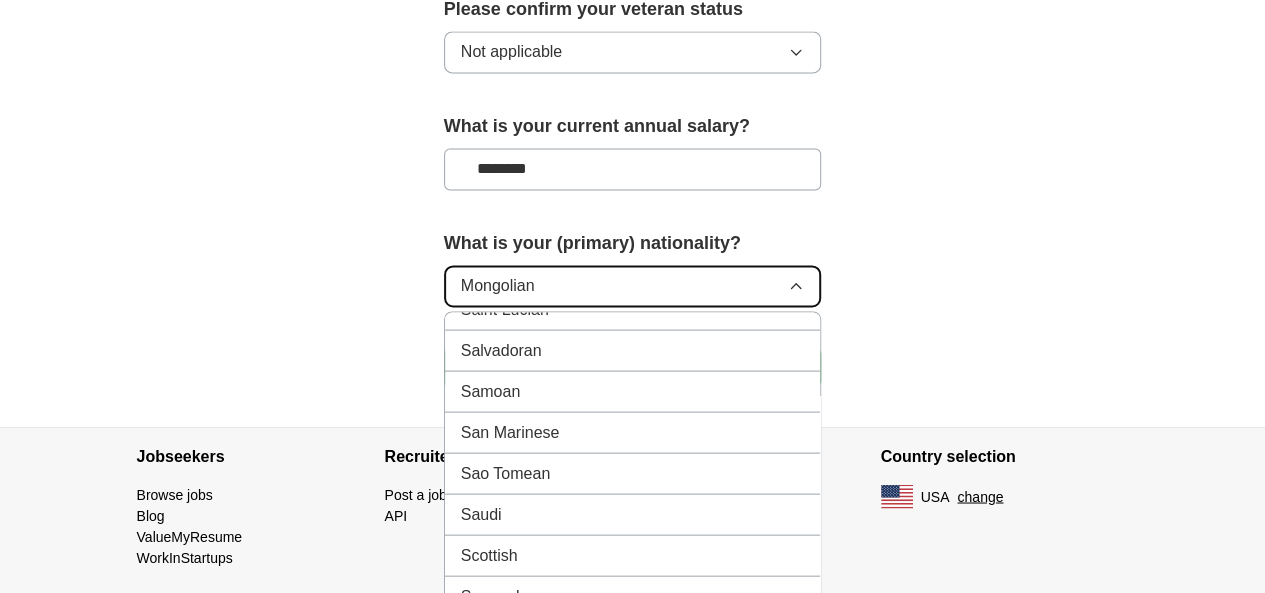 click on "Mongolian" at bounding box center (633, 286) 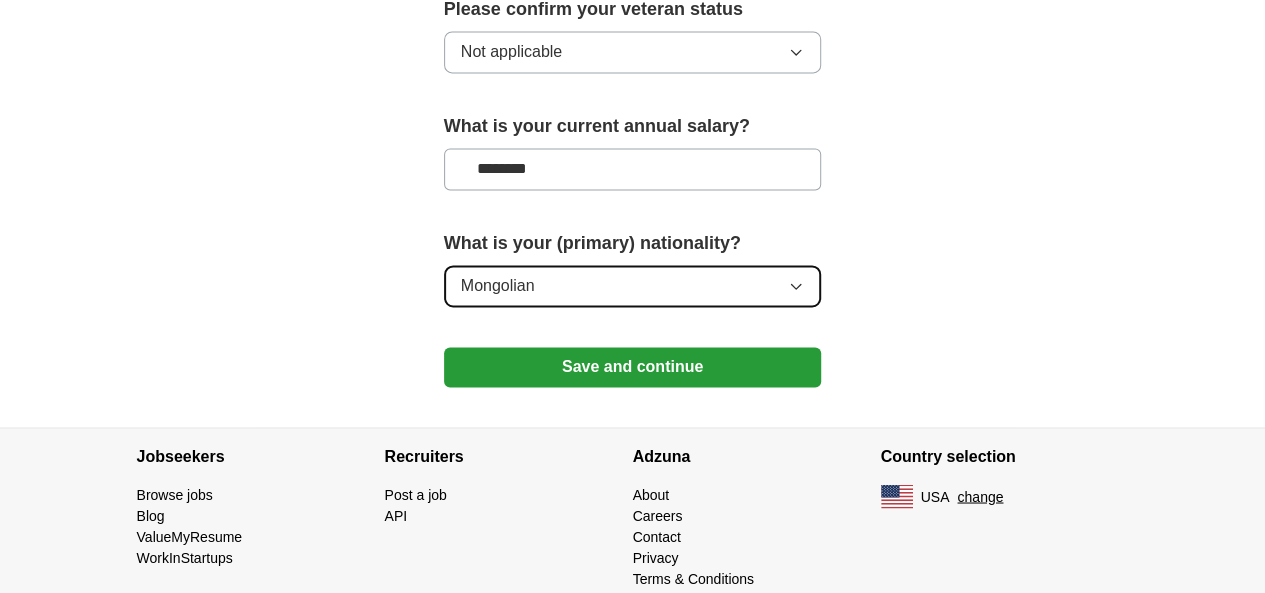 click on "Mongolian" at bounding box center (633, 286) 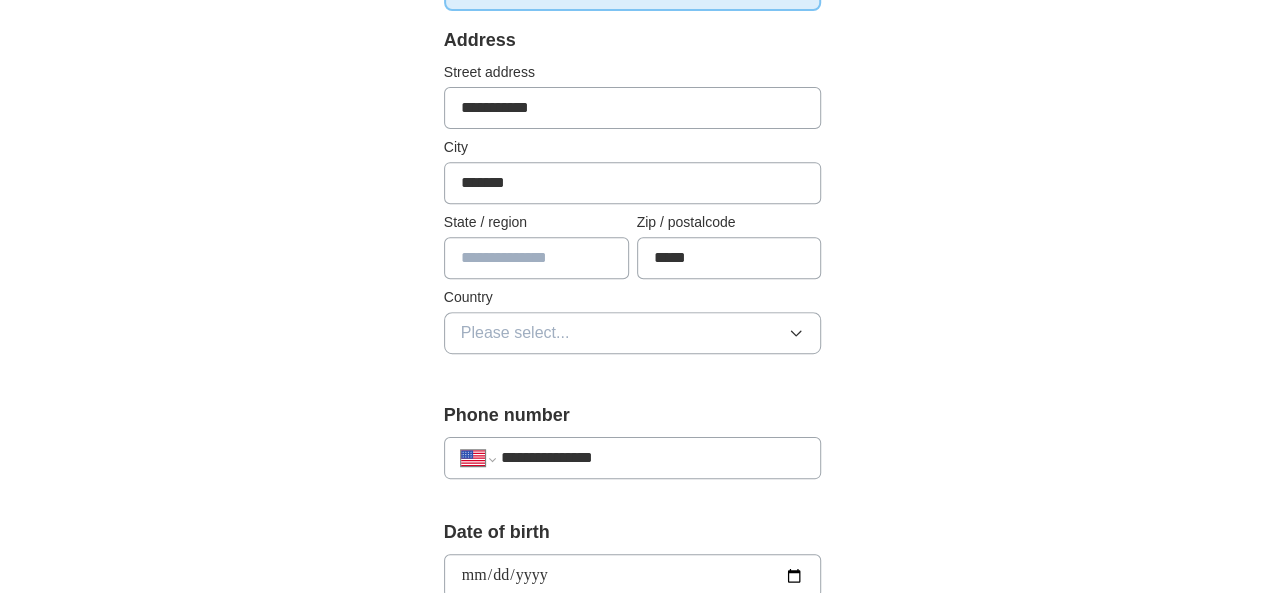 scroll, scrollTop: 433, scrollLeft: 0, axis: vertical 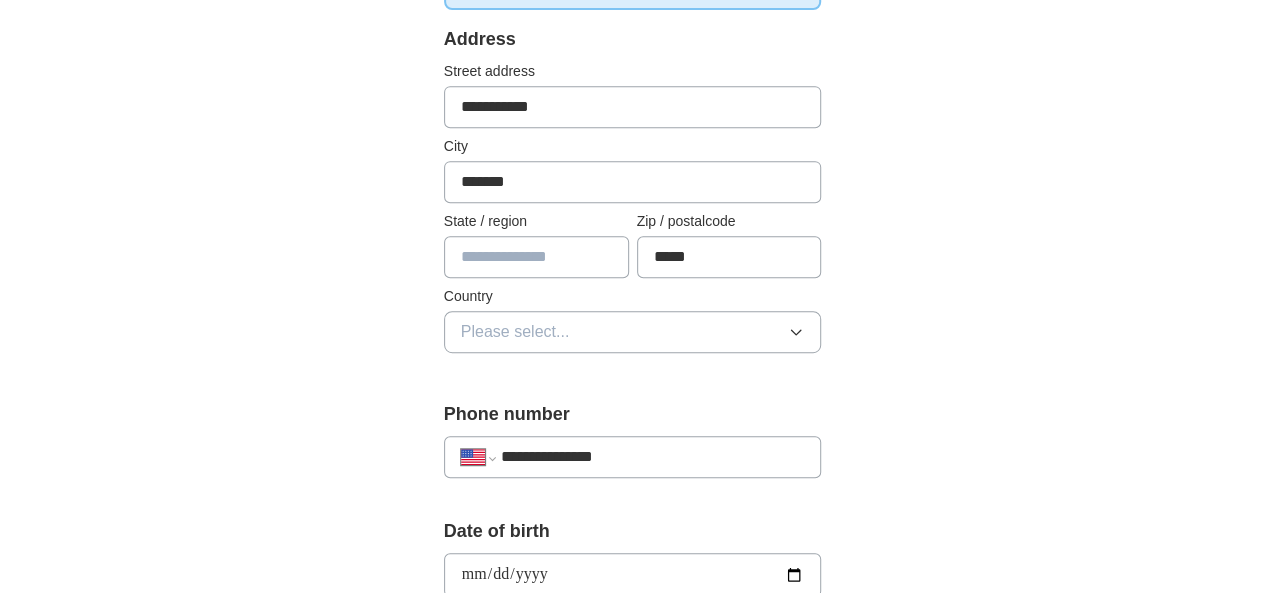 click at bounding box center (536, 257) 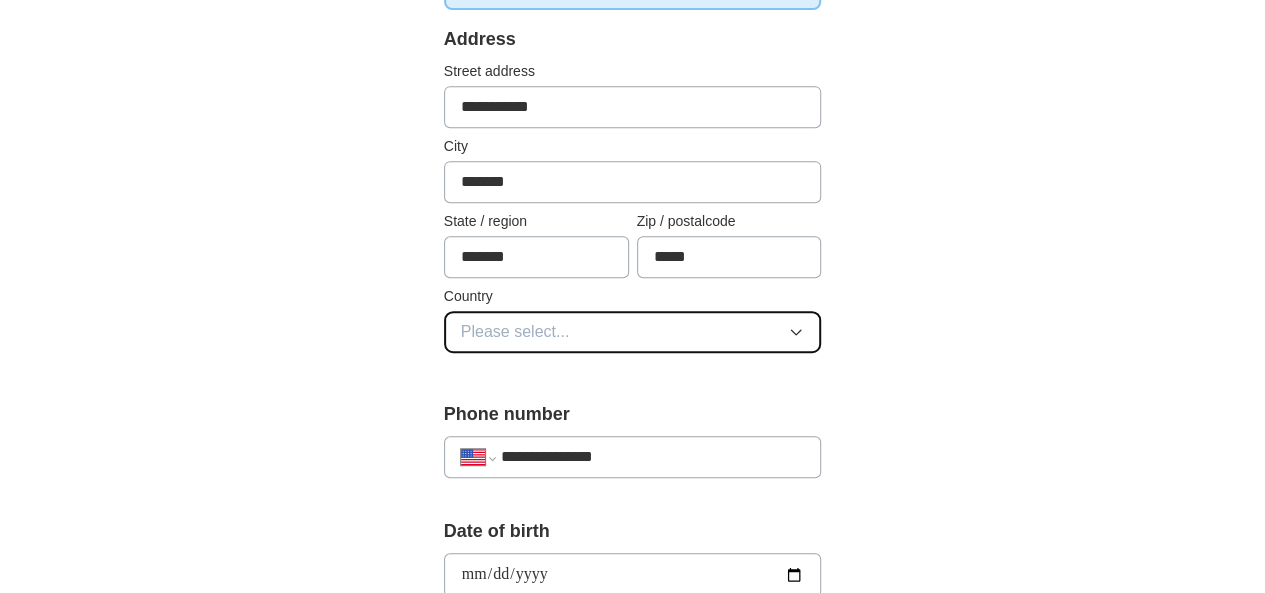 click on "Please select..." at bounding box center (515, 332) 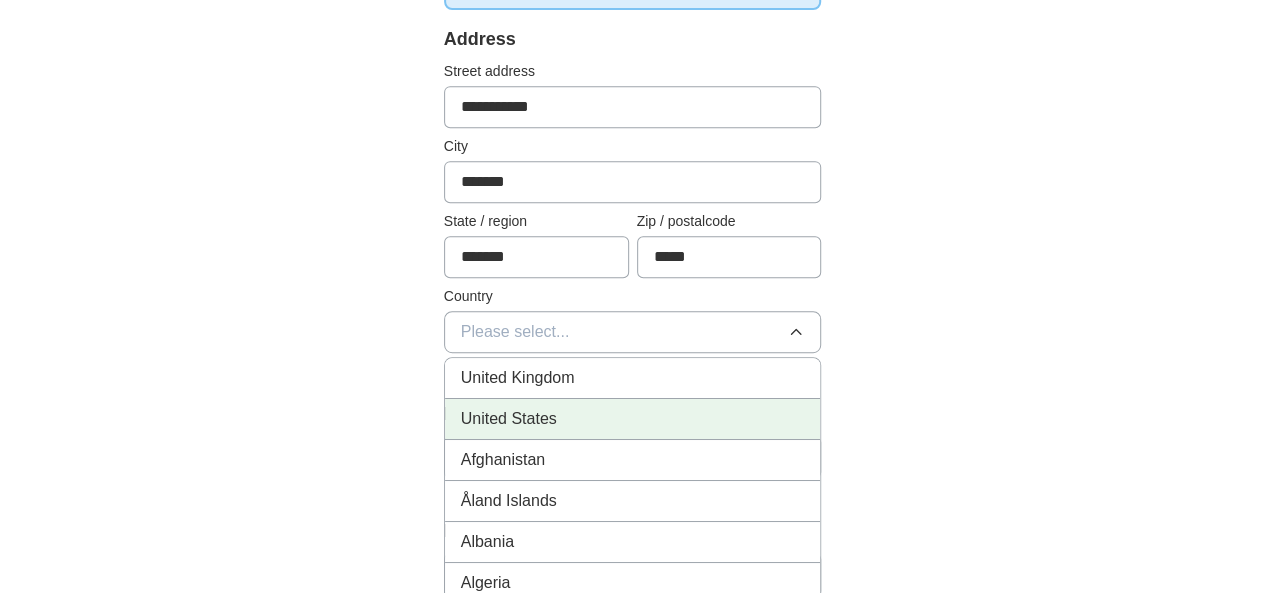 click on "United States" at bounding box center [509, 419] 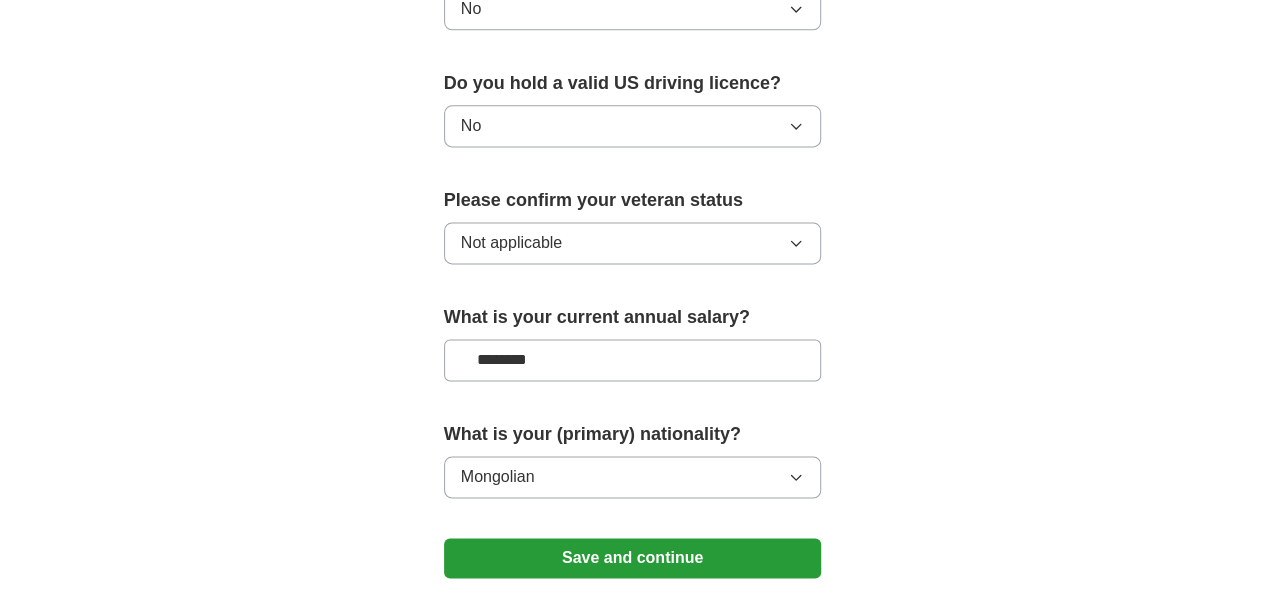 scroll, scrollTop: 1300, scrollLeft: 0, axis: vertical 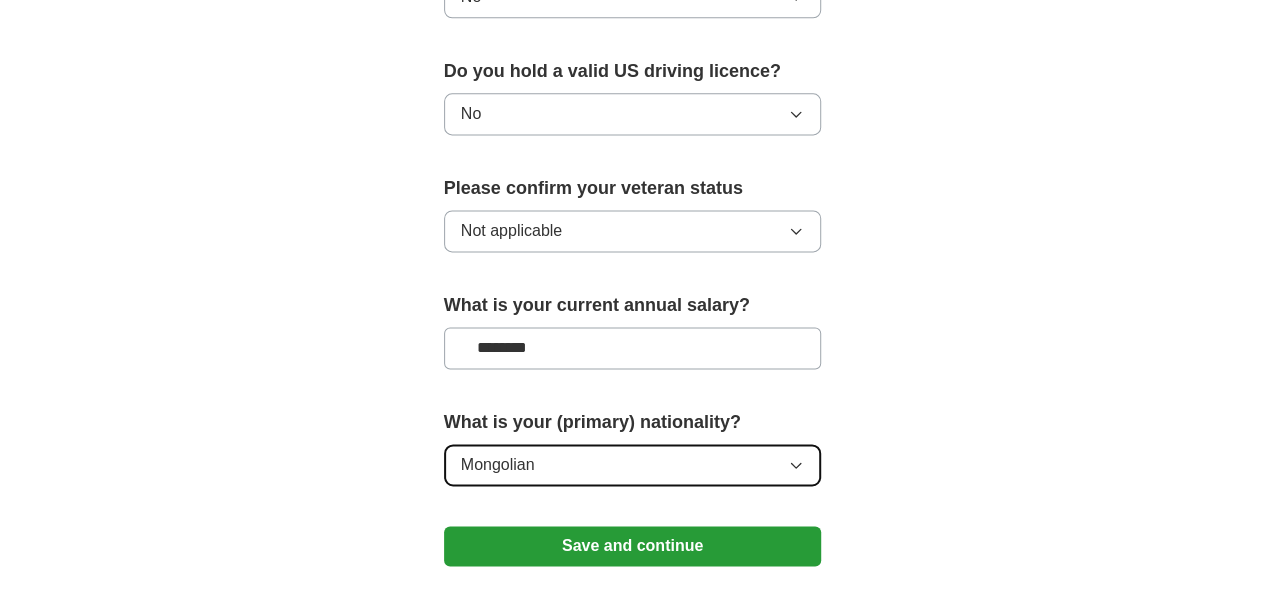 click on "Mongolian" at bounding box center [633, 465] 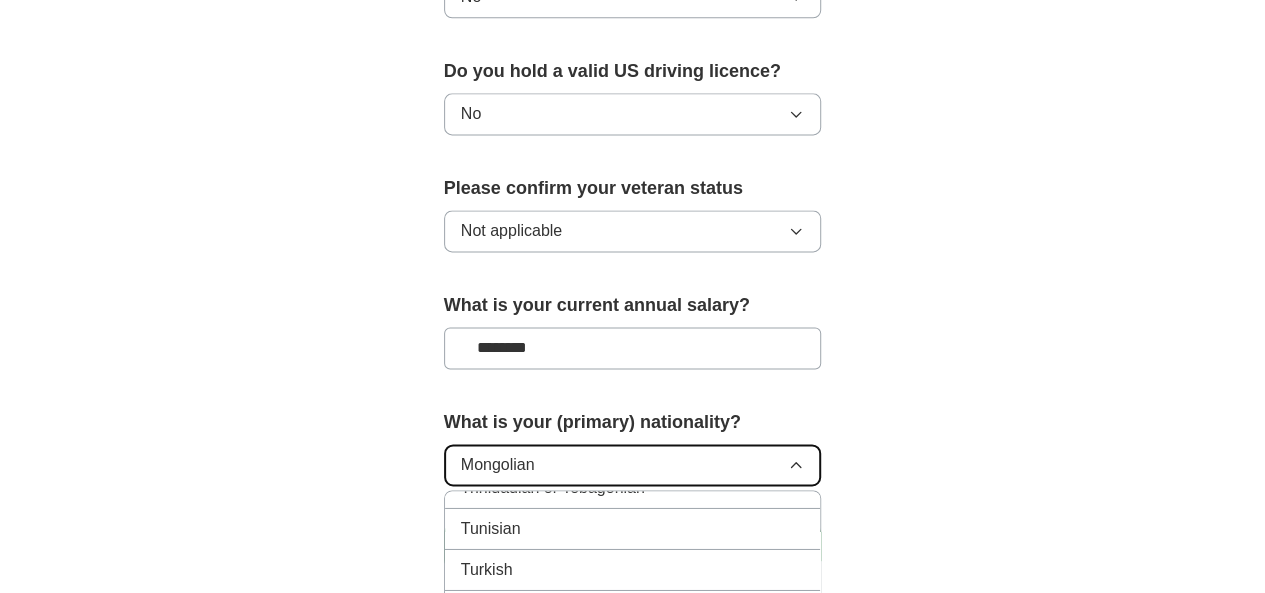 scroll, scrollTop: 7412, scrollLeft: 0, axis: vertical 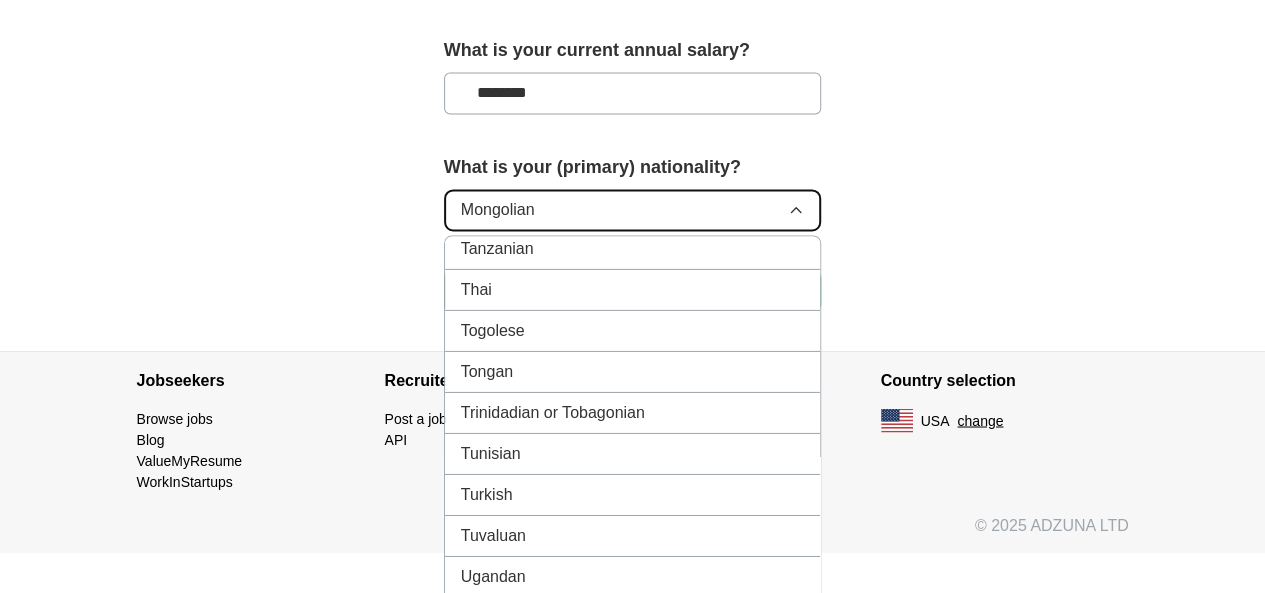 click on "Mongolian" at bounding box center (633, 210) 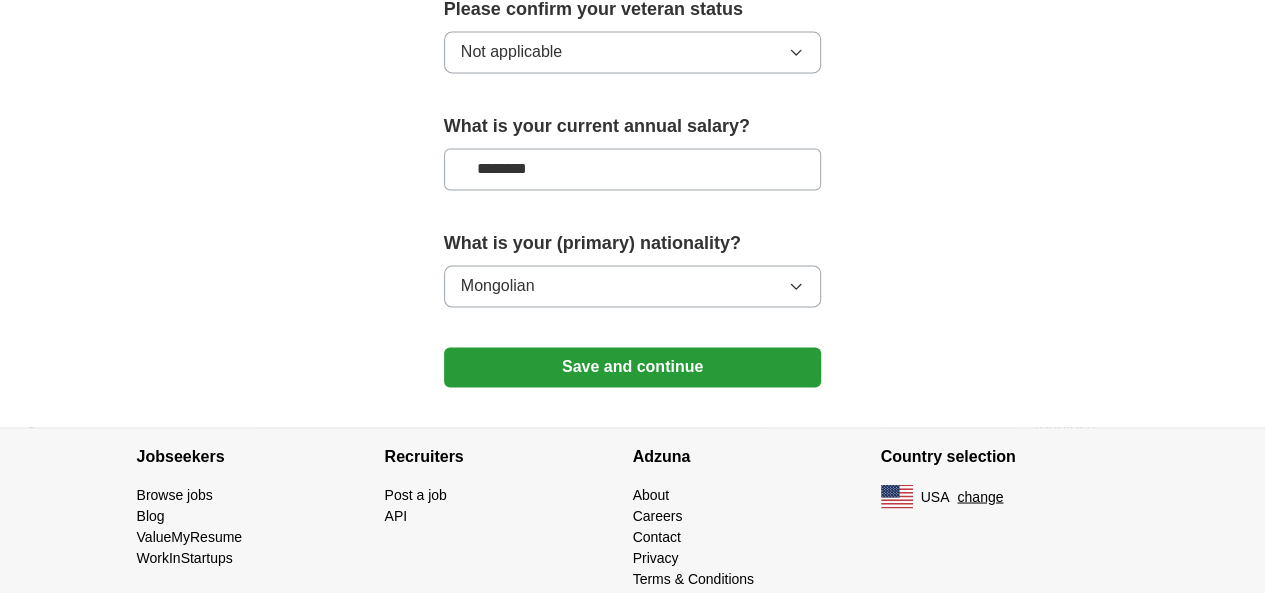 click on "What is your (primary) nationality?" at bounding box center (633, 243) 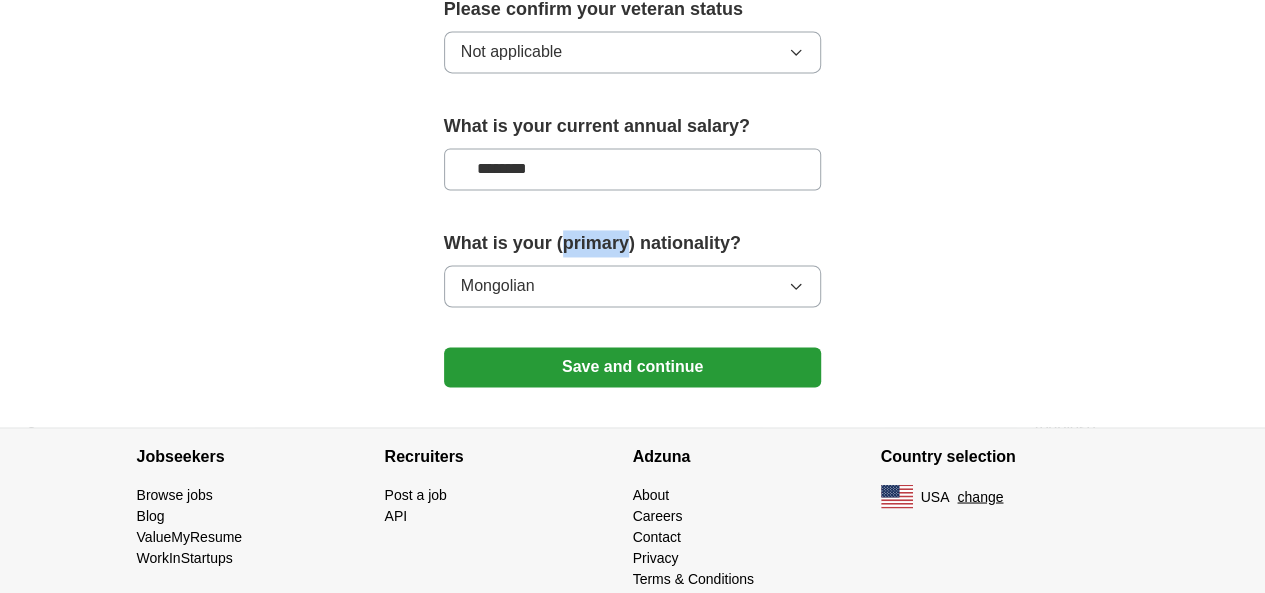 click on "What is your (primary) nationality?" at bounding box center [633, 243] 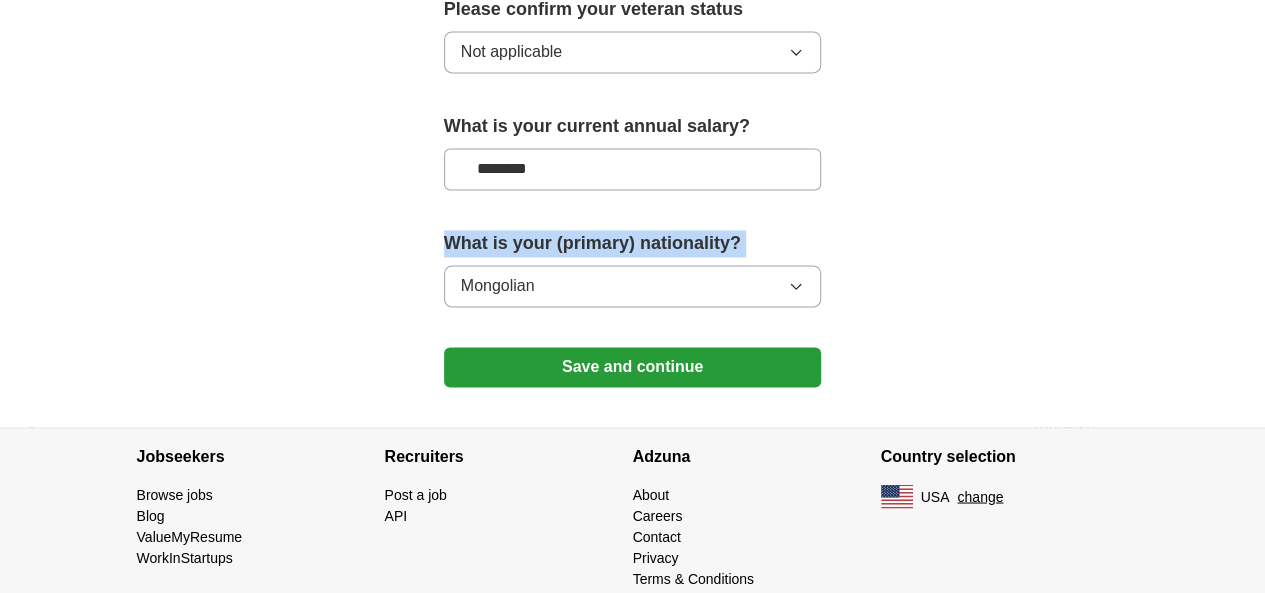 click on "What is your (primary) nationality?" at bounding box center [633, 243] 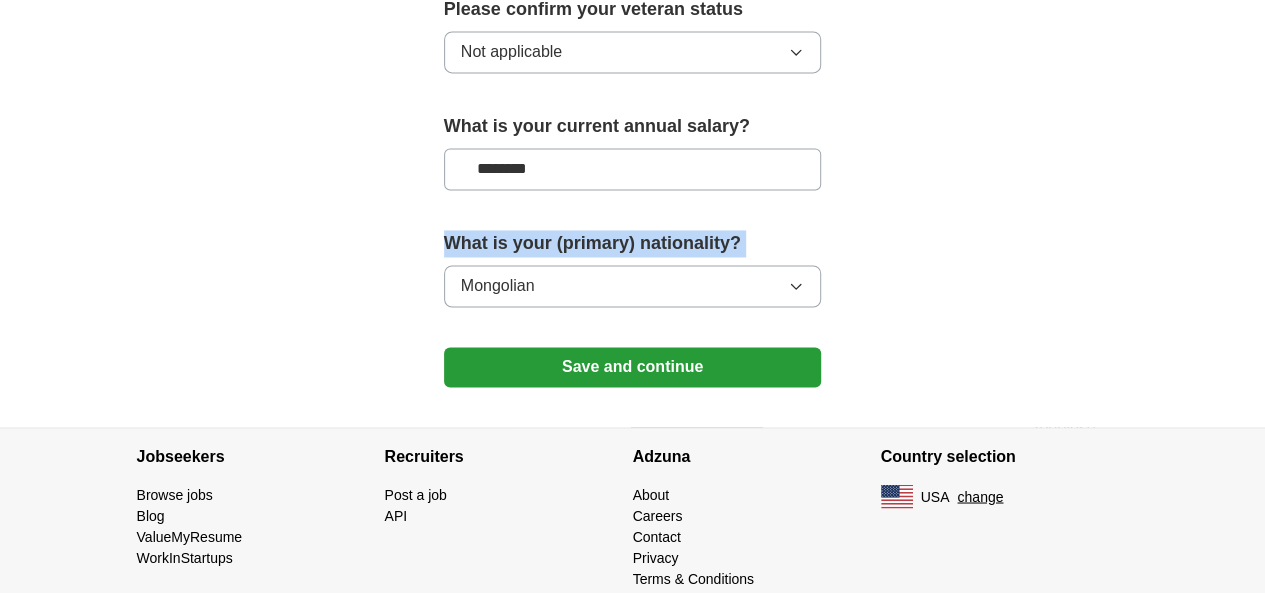 copy on "What is your (primary) nationality?" 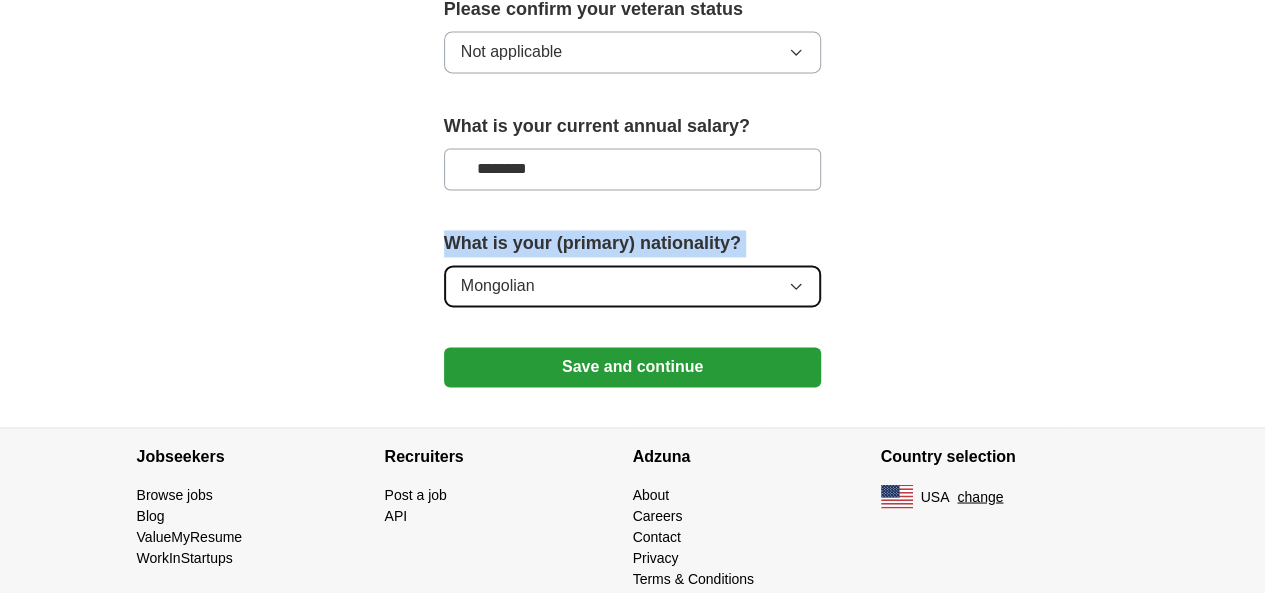 click on "Mongolian" at bounding box center (633, 286) 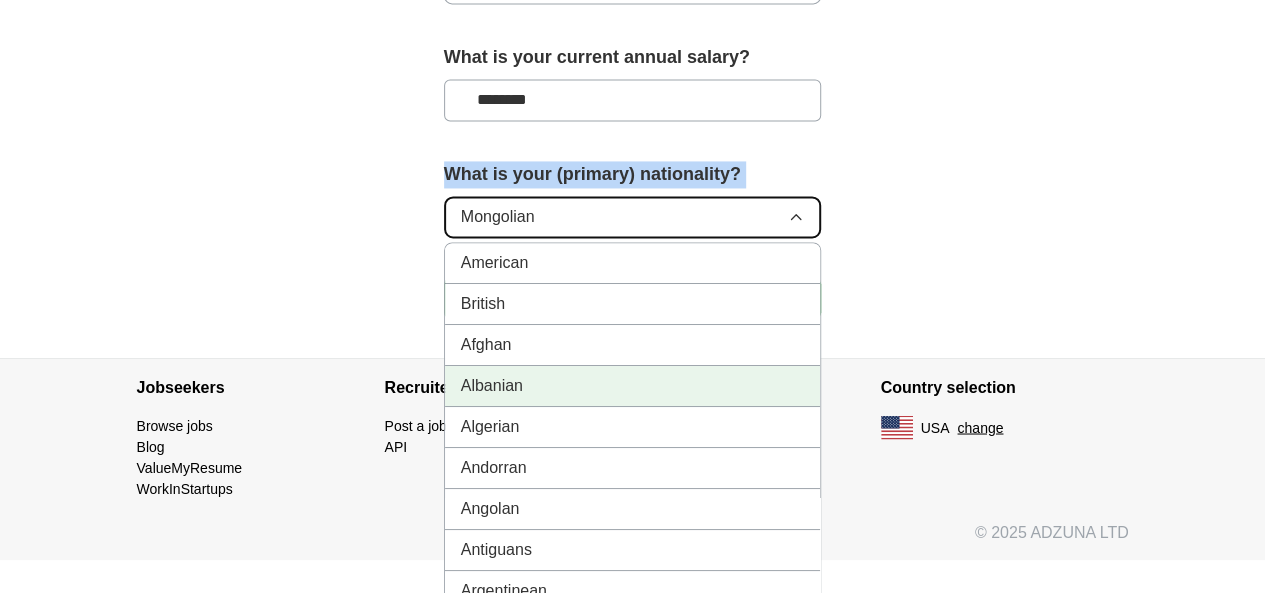 scroll, scrollTop: 1562, scrollLeft: 0, axis: vertical 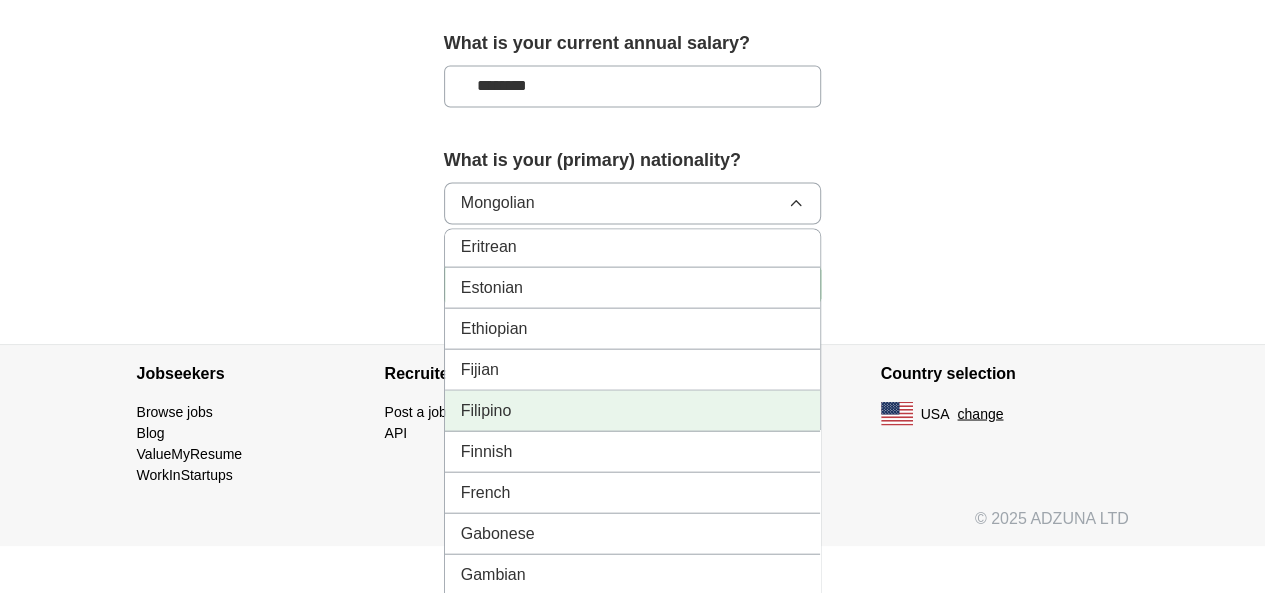 click on "Filipino" at bounding box center [633, 410] 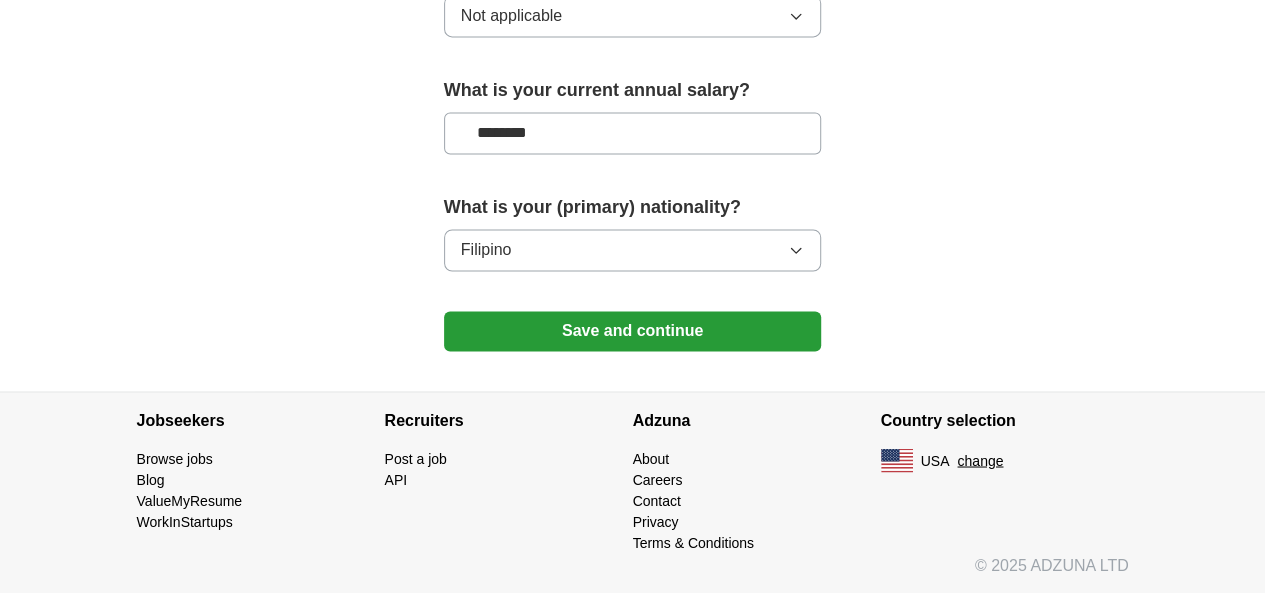scroll, scrollTop: 1479, scrollLeft: 0, axis: vertical 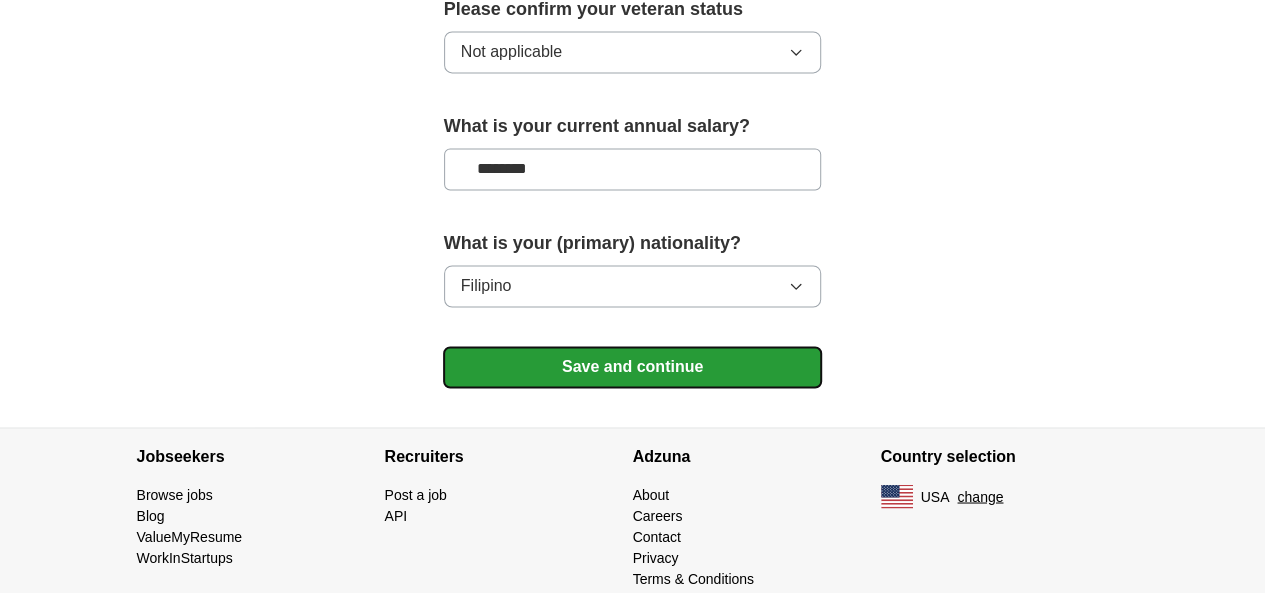 click on "Save and continue" at bounding box center (633, 367) 